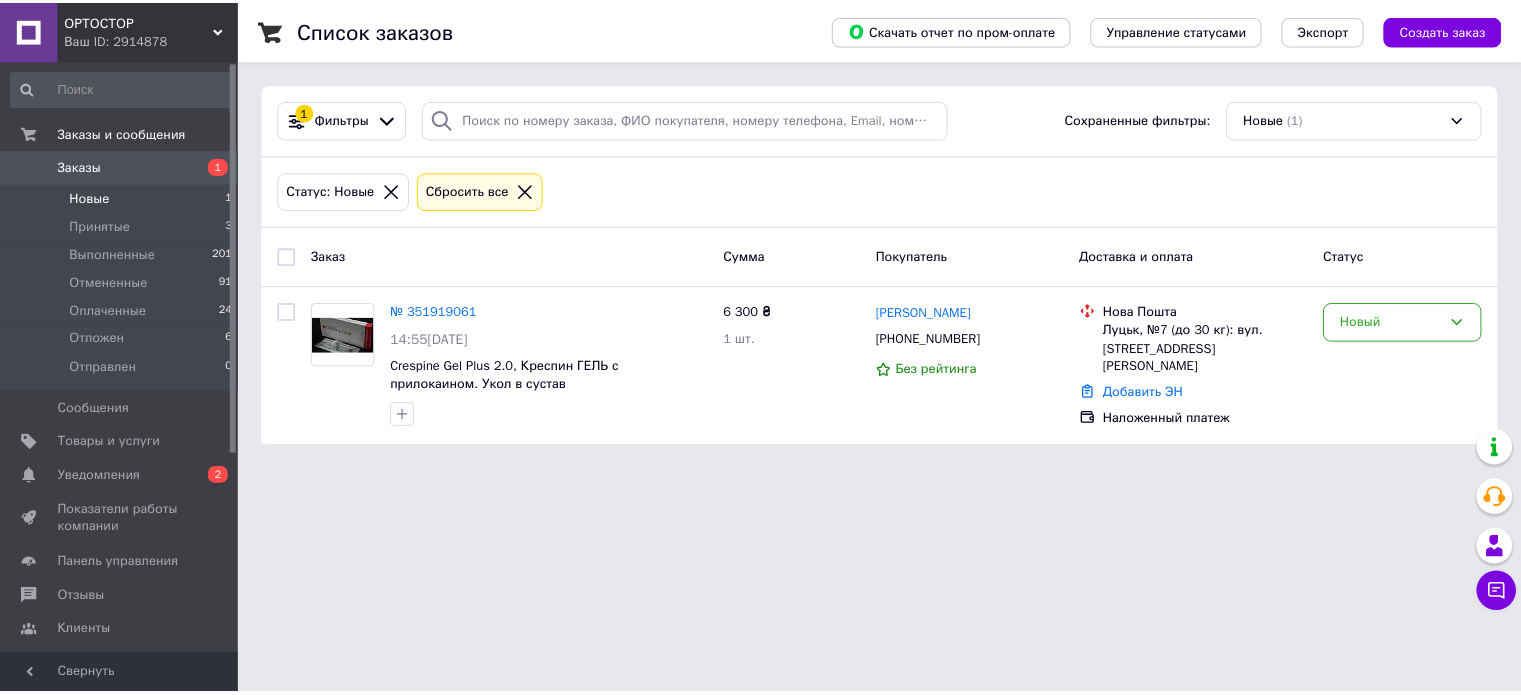 scroll, scrollTop: 0, scrollLeft: 0, axis: both 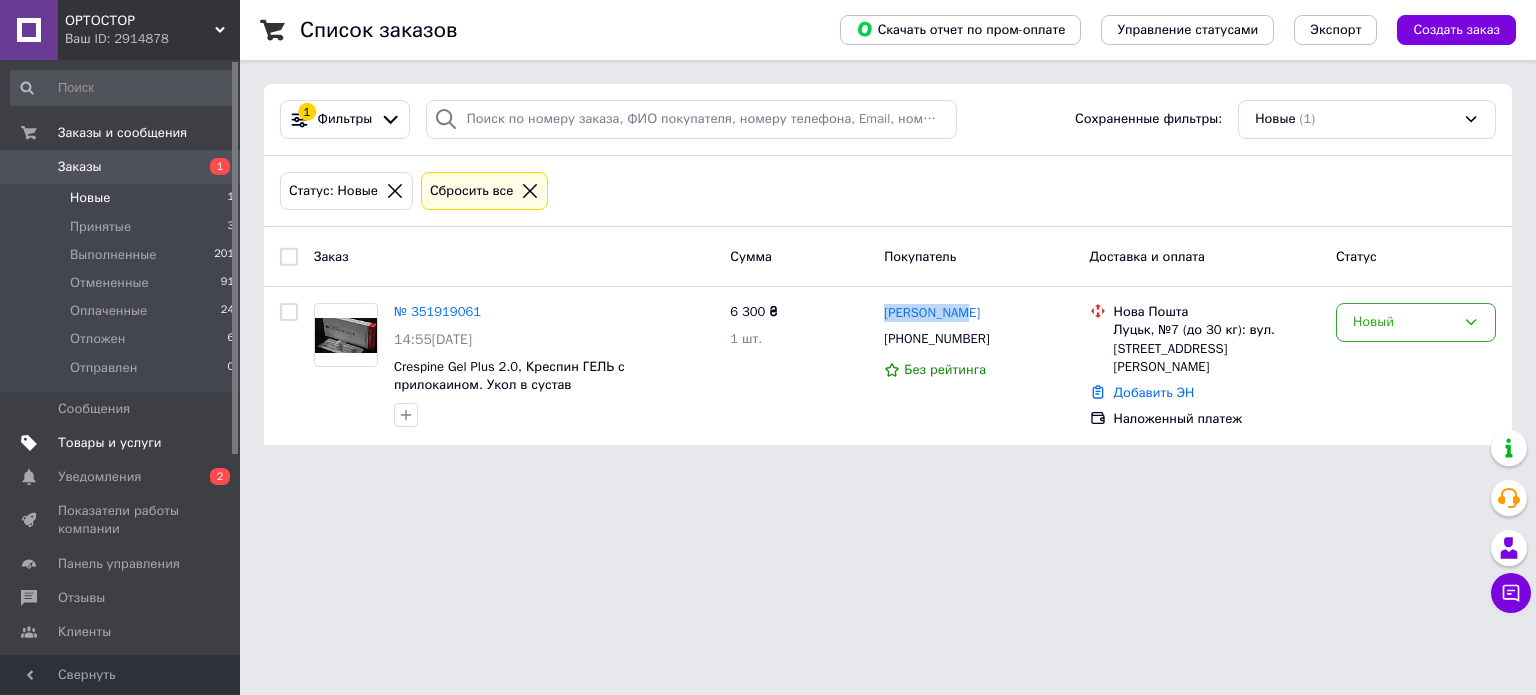 click on "Товары и услуги" at bounding box center (110, 443) 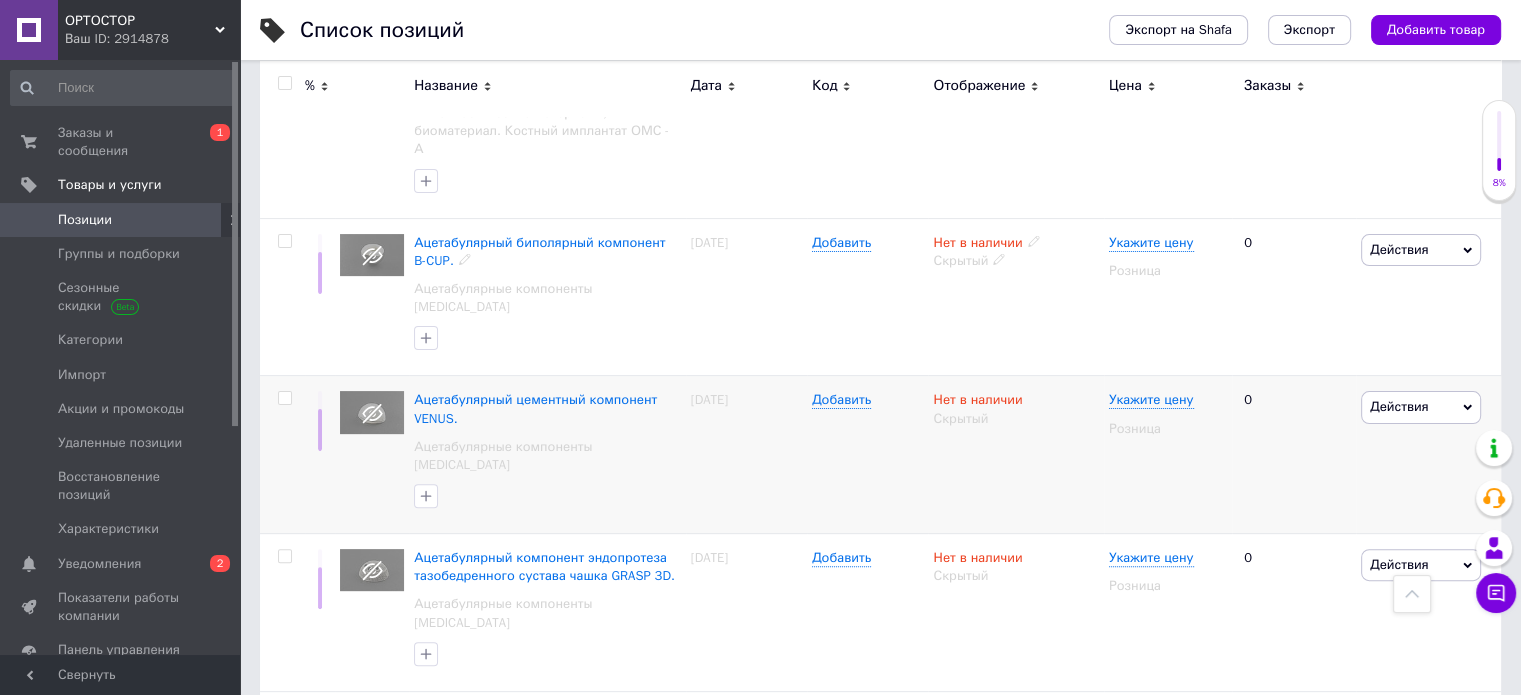 scroll, scrollTop: 100, scrollLeft: 0, axis: vertical 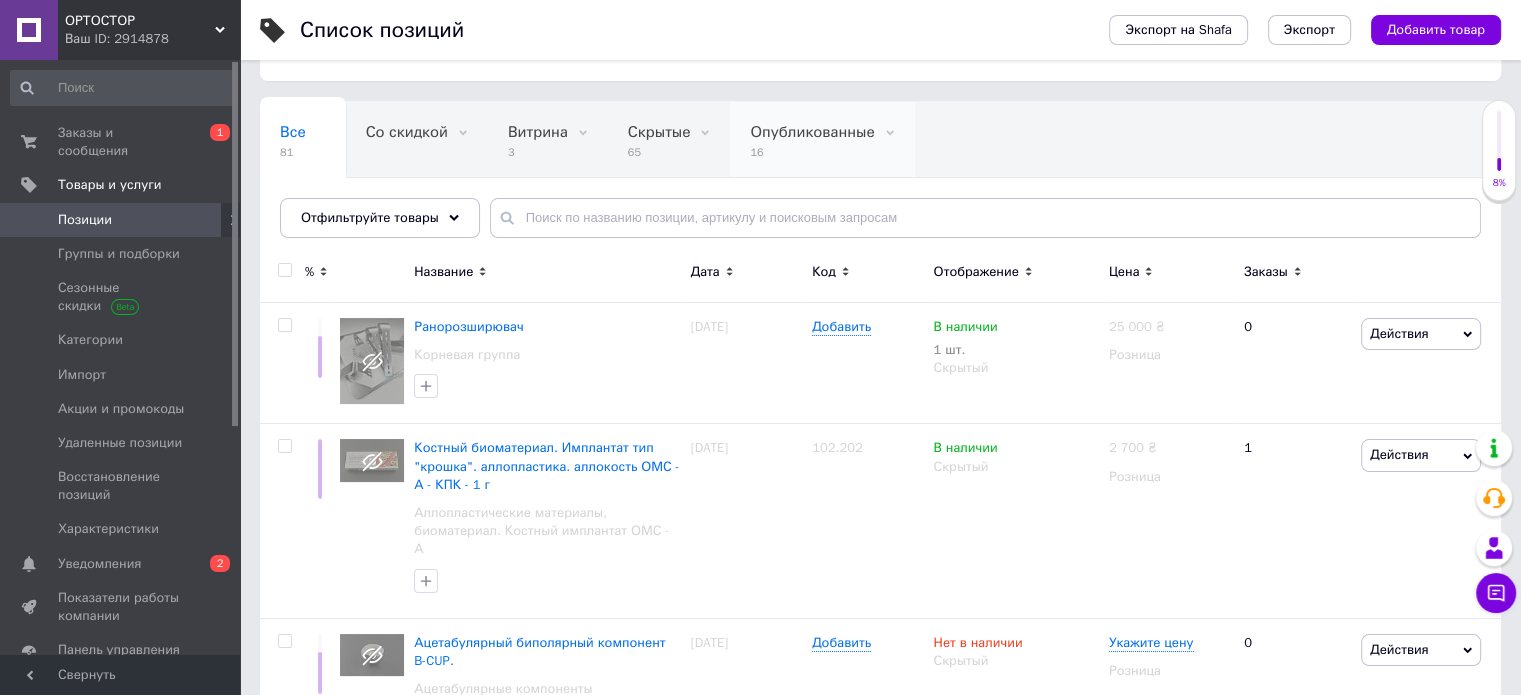 click on "Опубликованные" at bounding box center [812, 132] 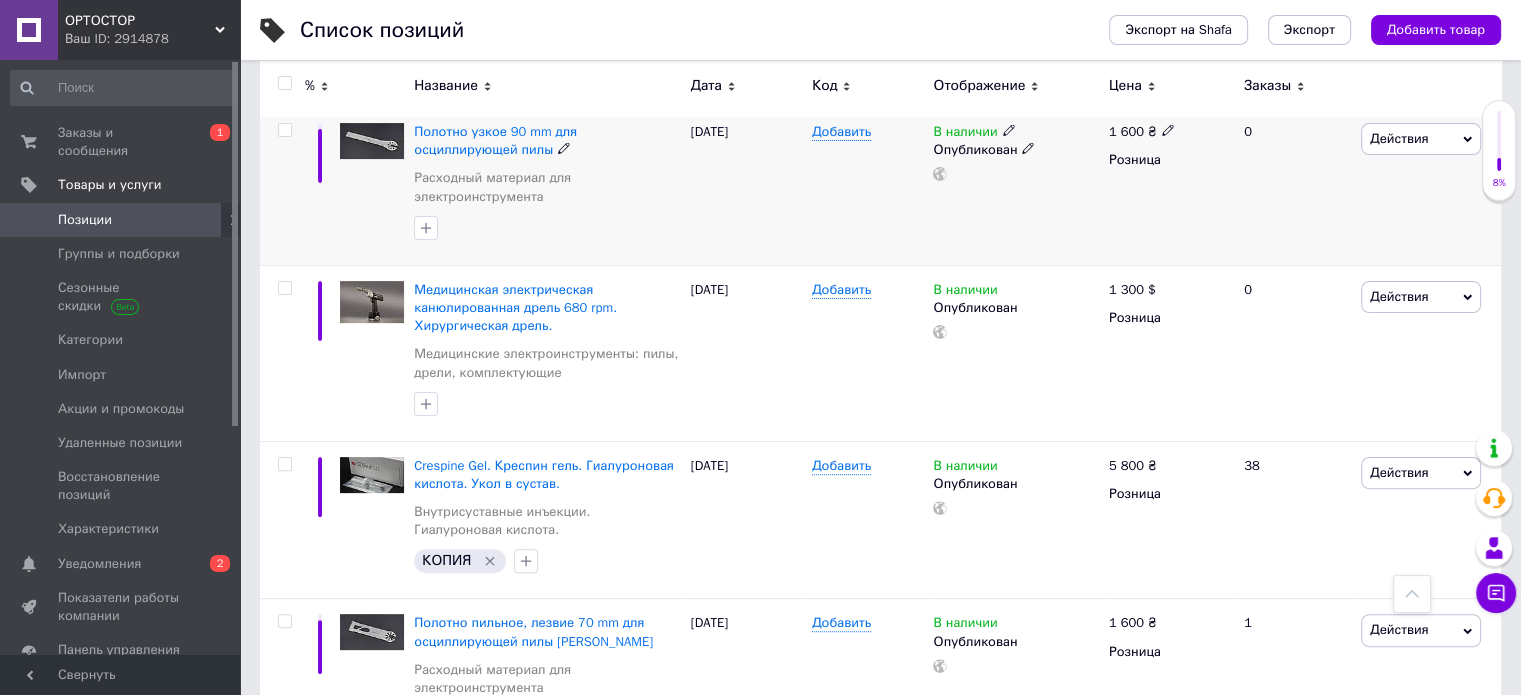 scroll, scrollTop: 700, scrollLeft: 0, axis: vertical 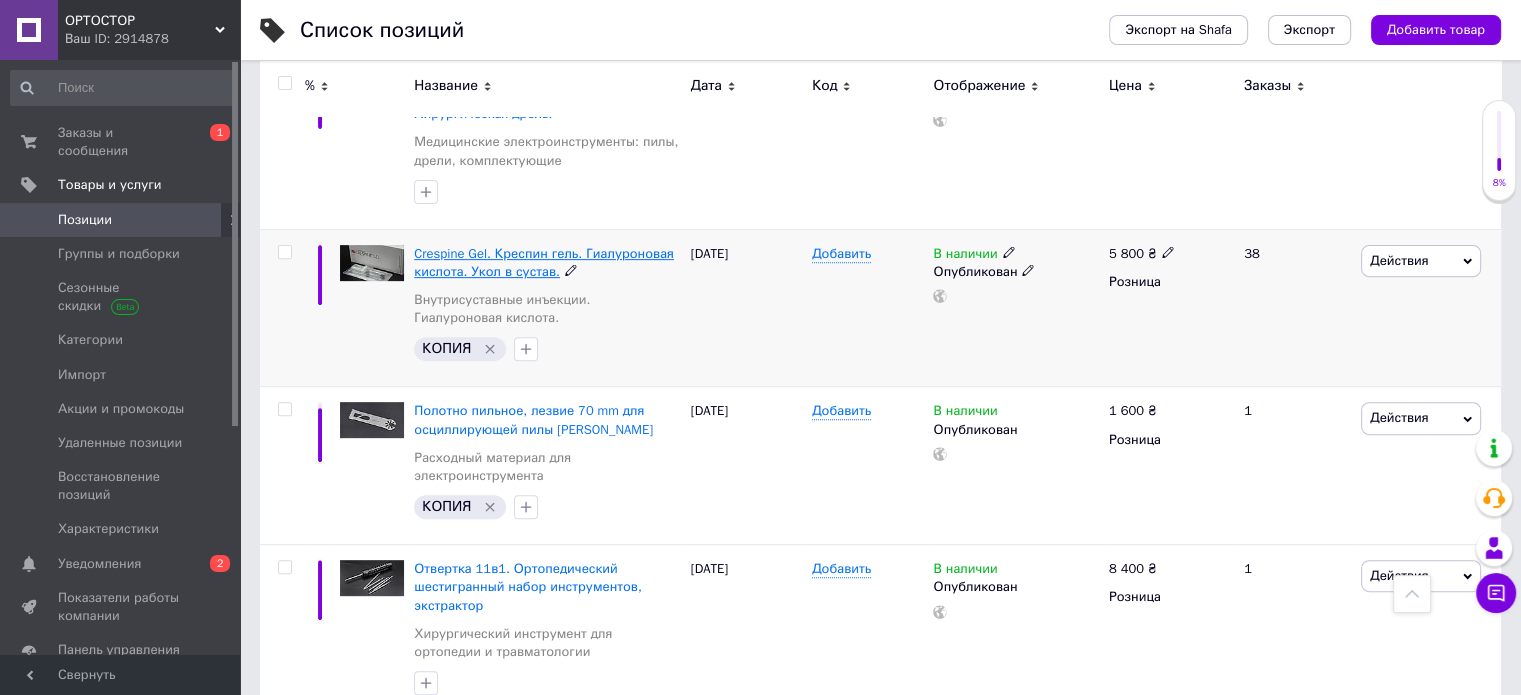 click on "Crespine Gel. Креспин гель. Гиалуроновая кислота. Укол в сустав." at bounding box center (544, 262) 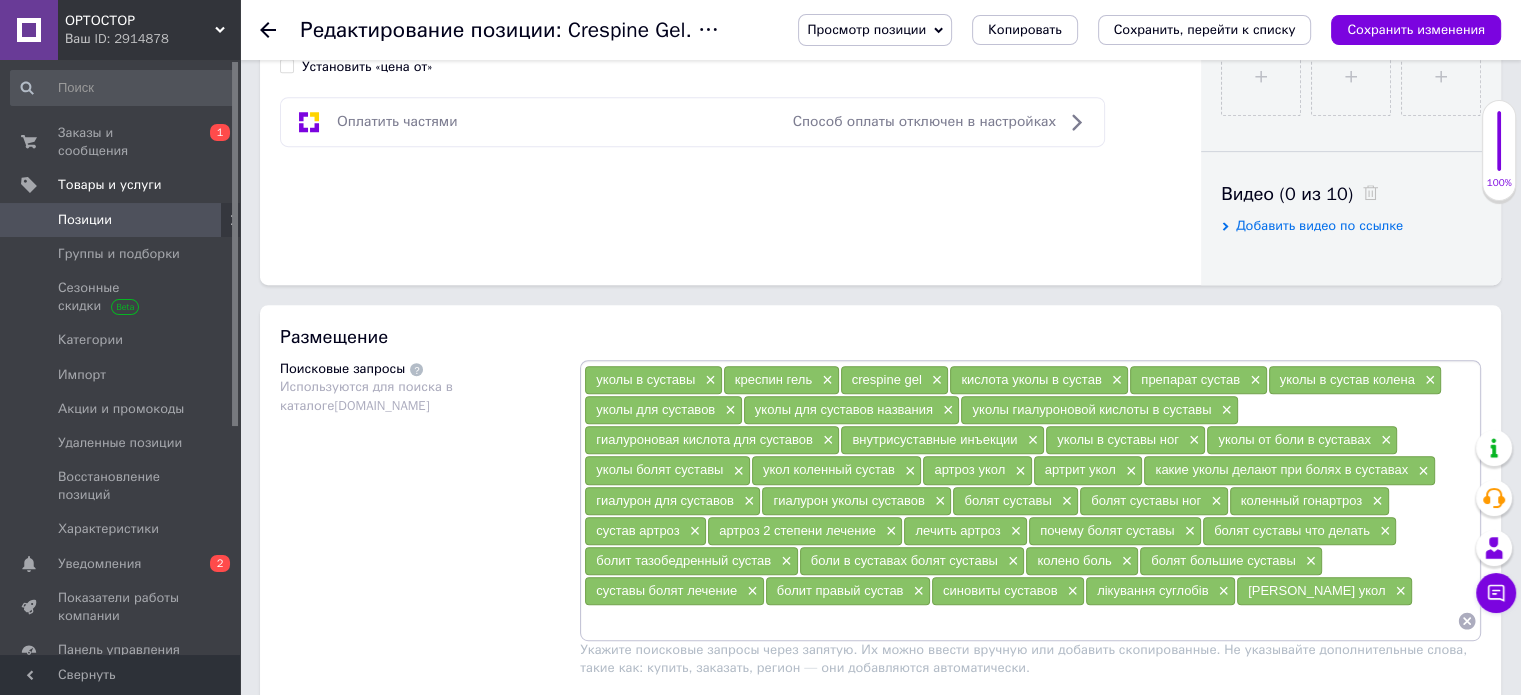 scroll, scrollTop: 711, scrollLeft: 0, axis: vertical 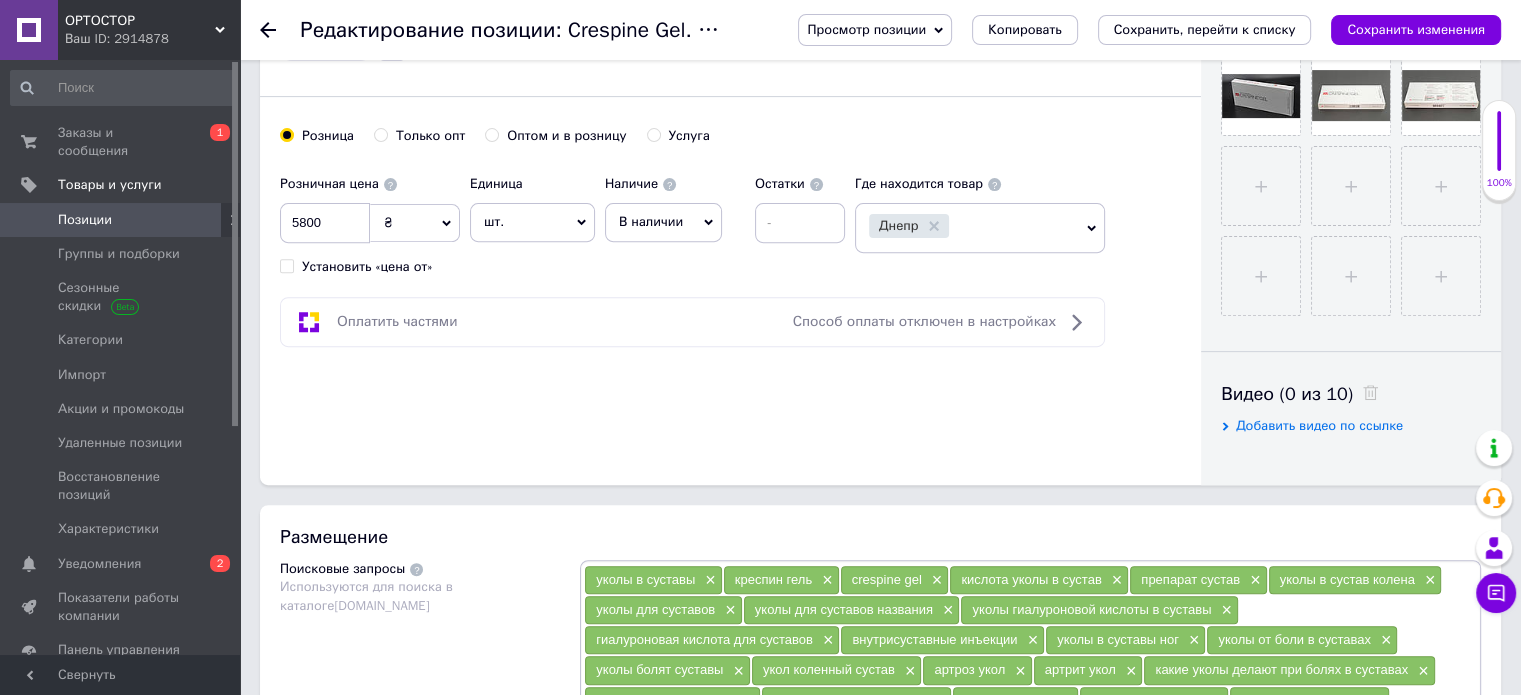click 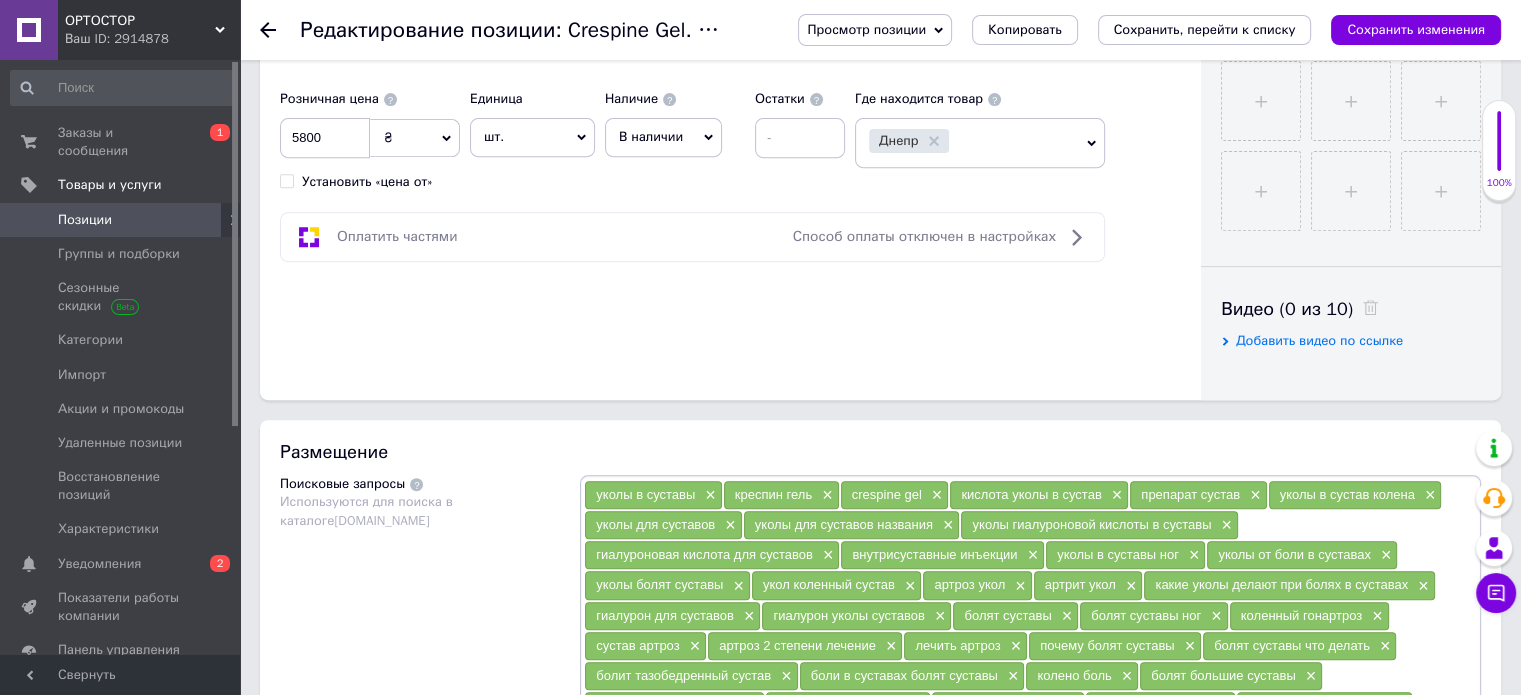 scroll, scrollTop: 800, scrollLeft: 0, axis: vertical 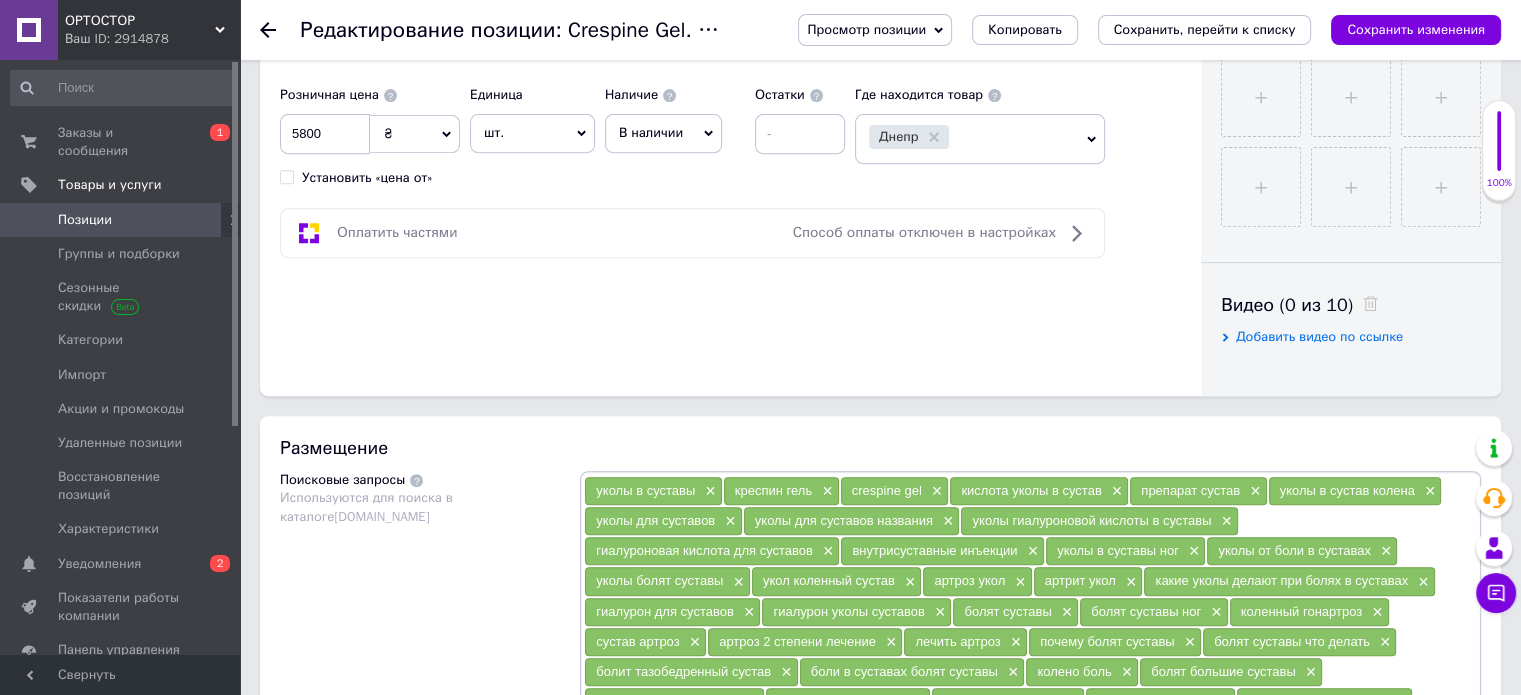click on "Оплатить частями" at bounding box center (397, 232) 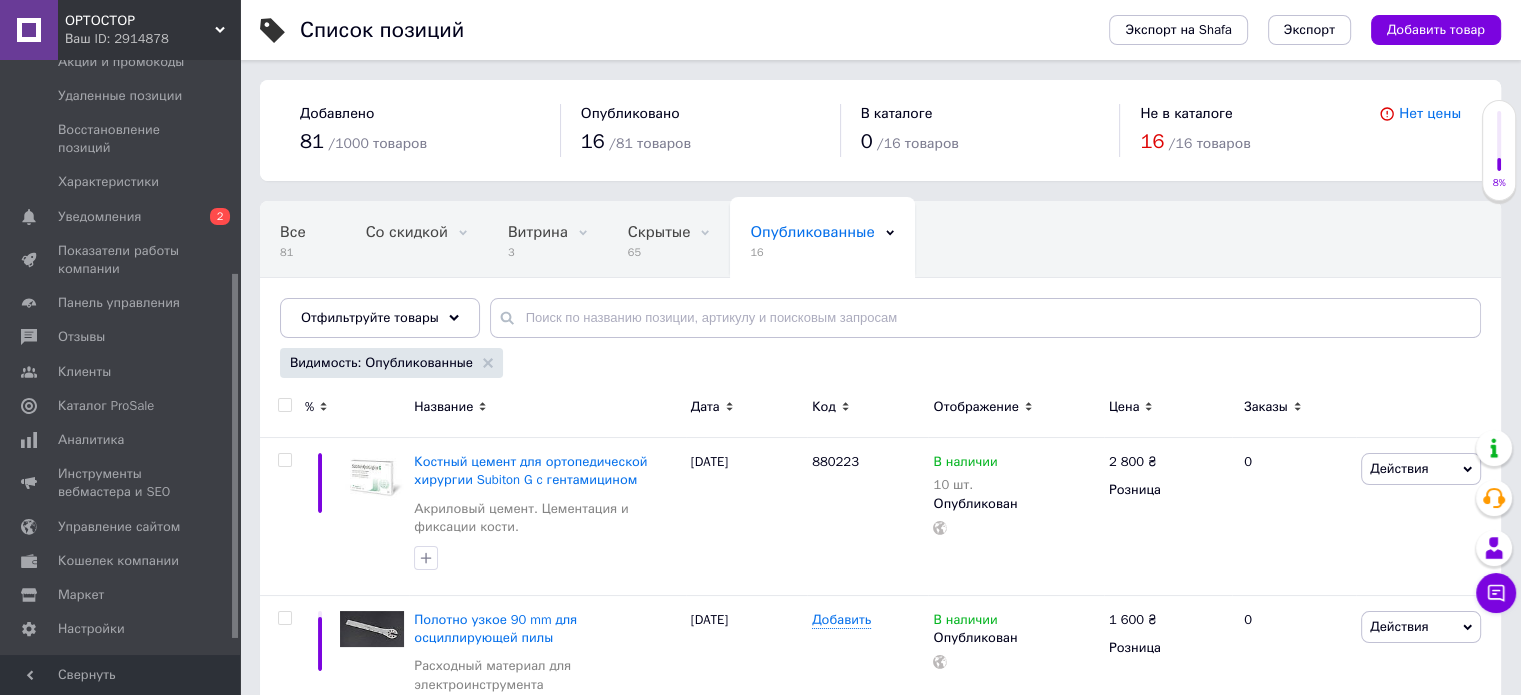 scroll, scrollTop: 372, scrollLeft: 0, axis: vertical 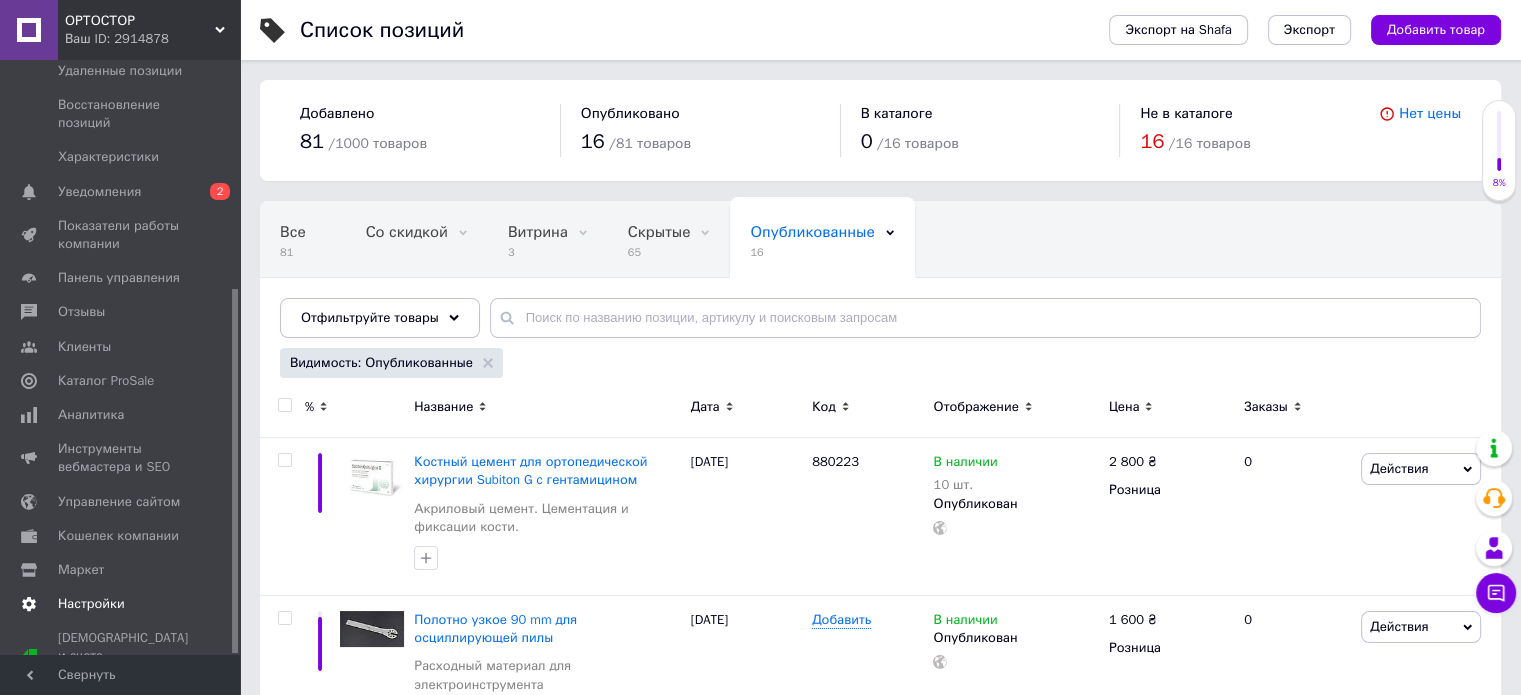 click on "Настройки" at bounding box center [91, 604] 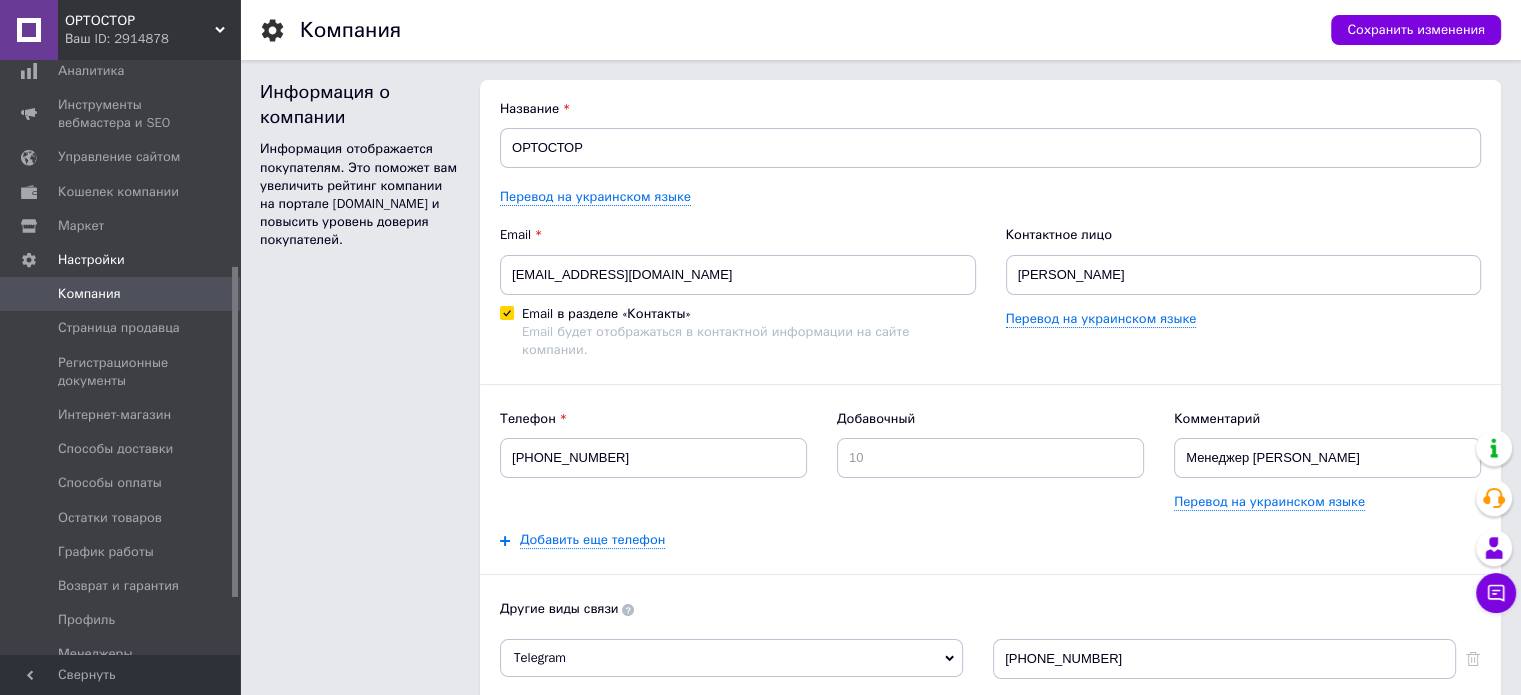 scroll, scrollTop: 0, scrollLeft: 0, axis: both 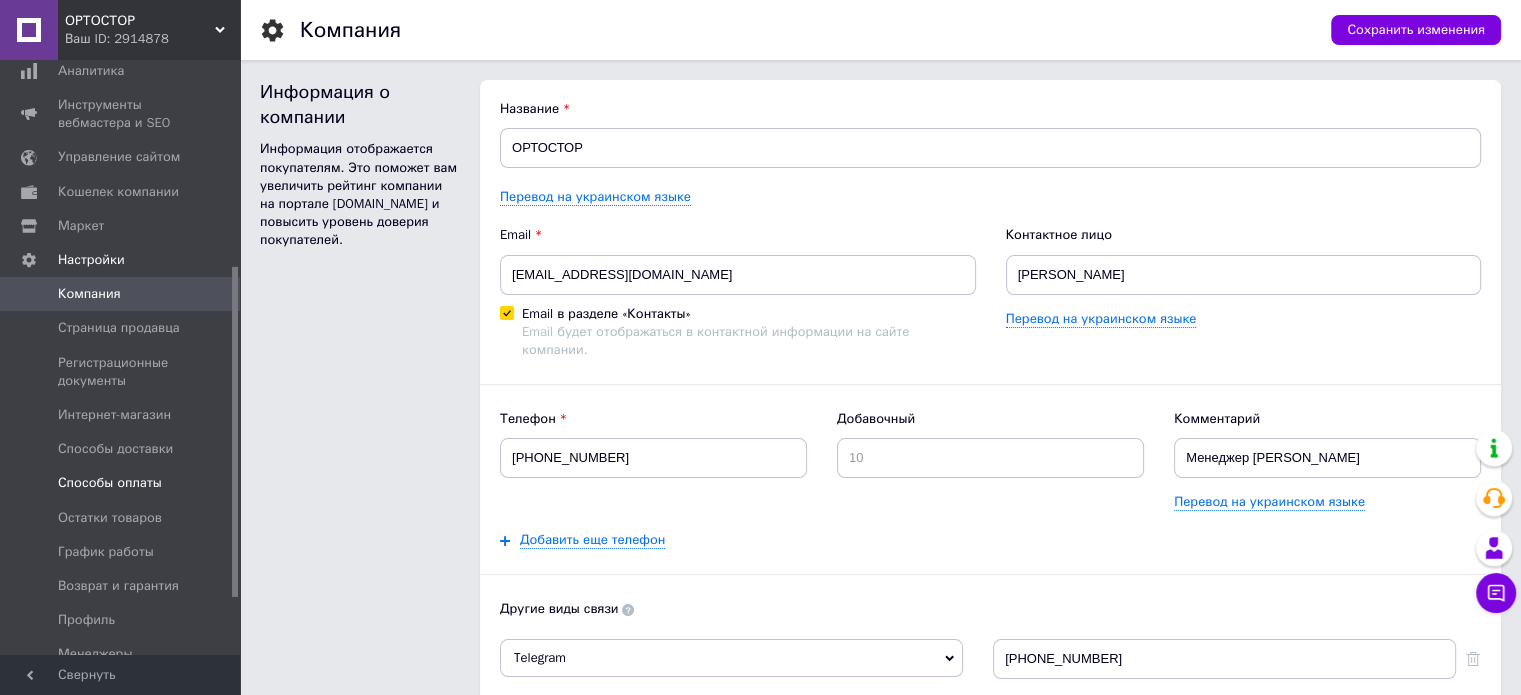 click on "Способы оплаты" at bounding box center [110, 483] 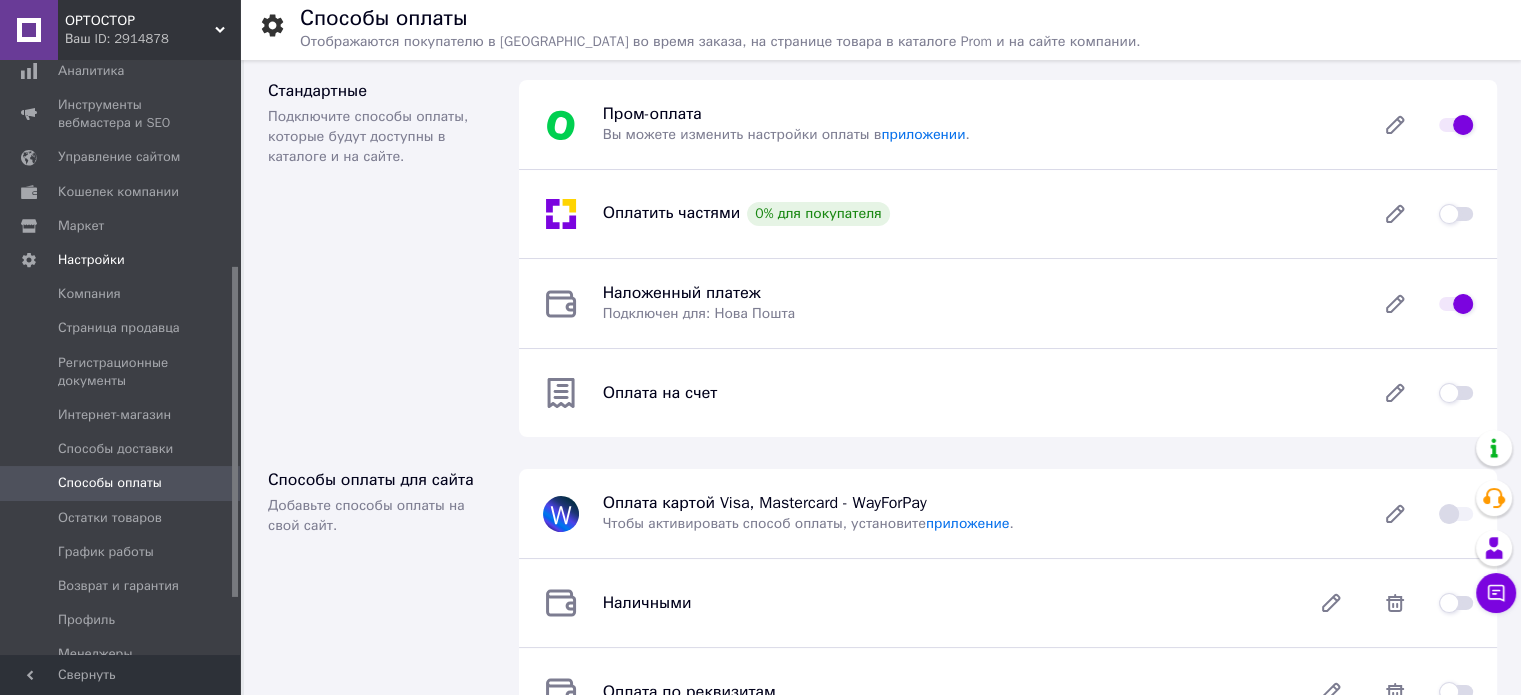 click on "Наложенный платеж   Подключен для: Нова Пошта" at bounding box center (1008, 303) 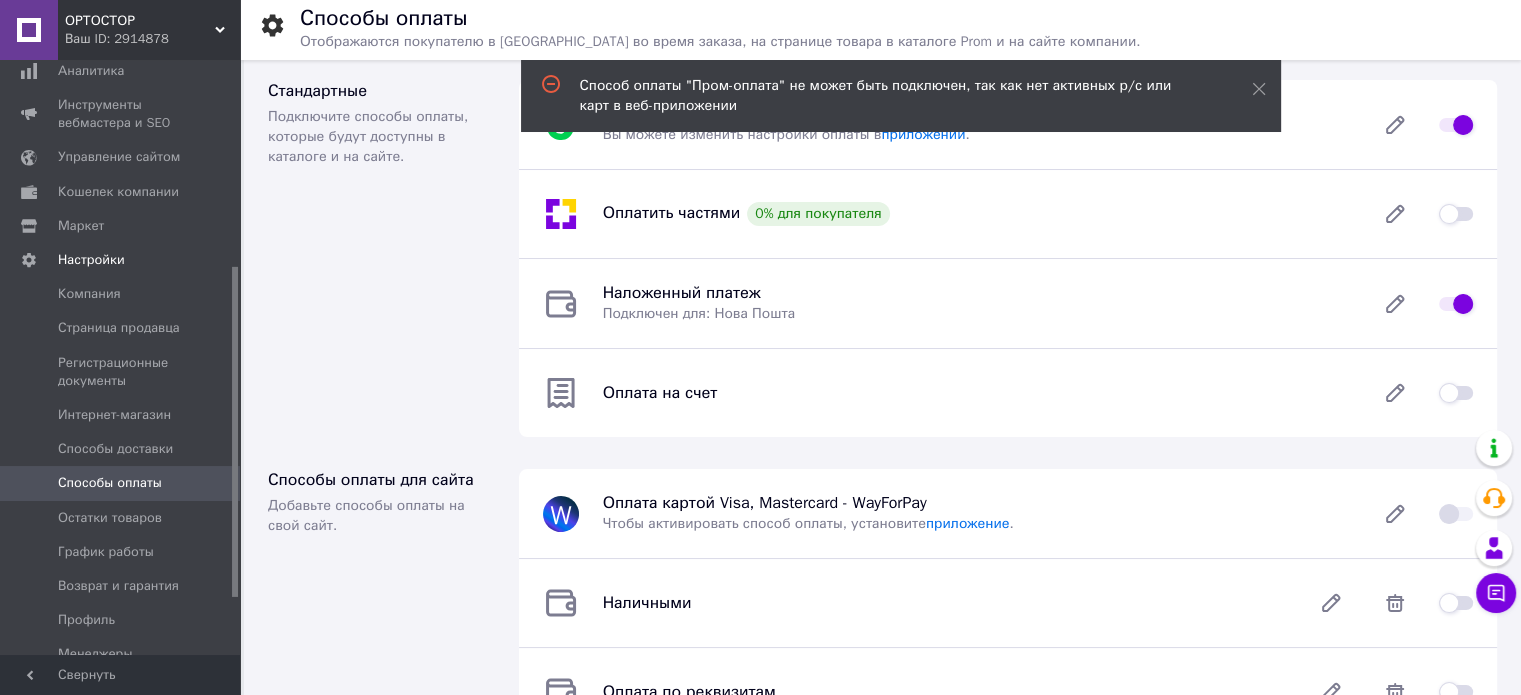 click at bounding box center [1456, 304] 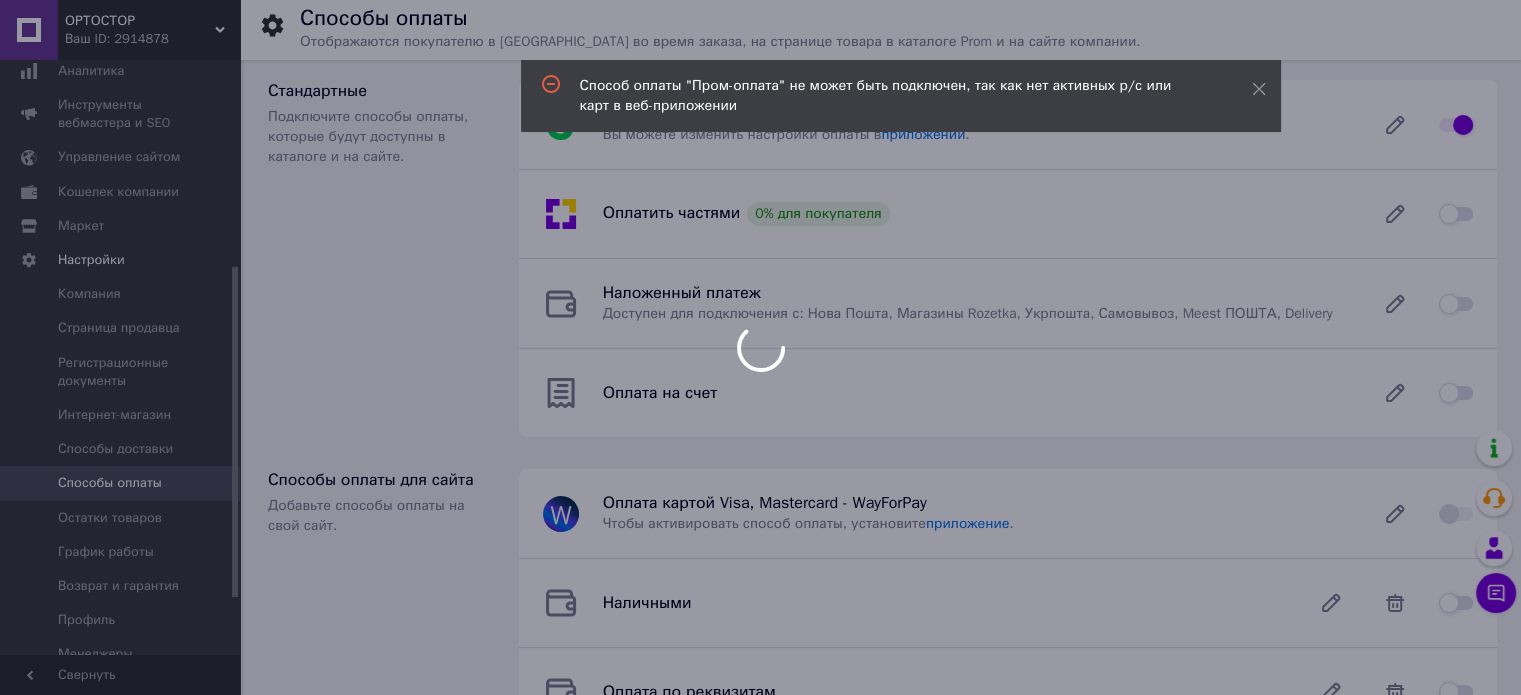 checkbox on "true" 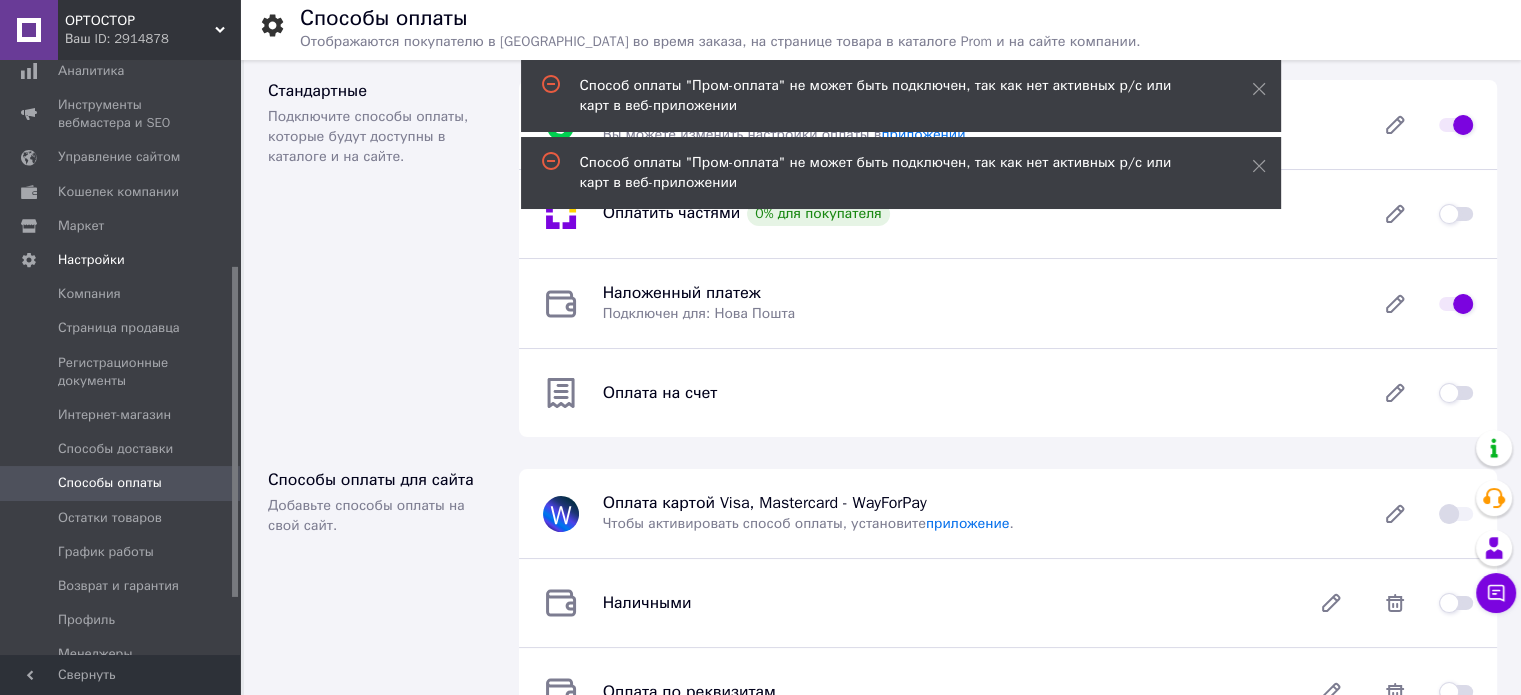 drag, startPoint x: 1257, startPoint y: 168, endPoint x: 1262, endPoint y: 148, distance: 20.615528 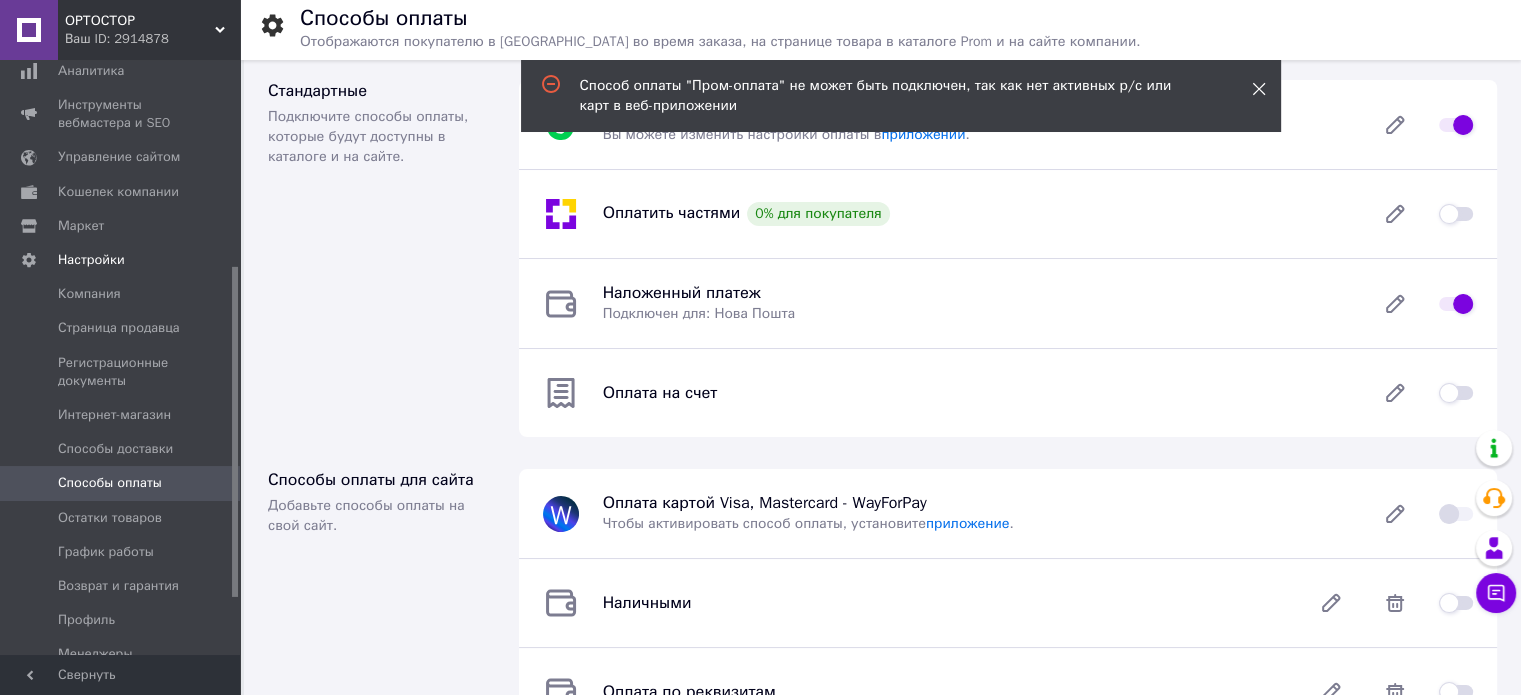 click at bounding box center (1259, 89) 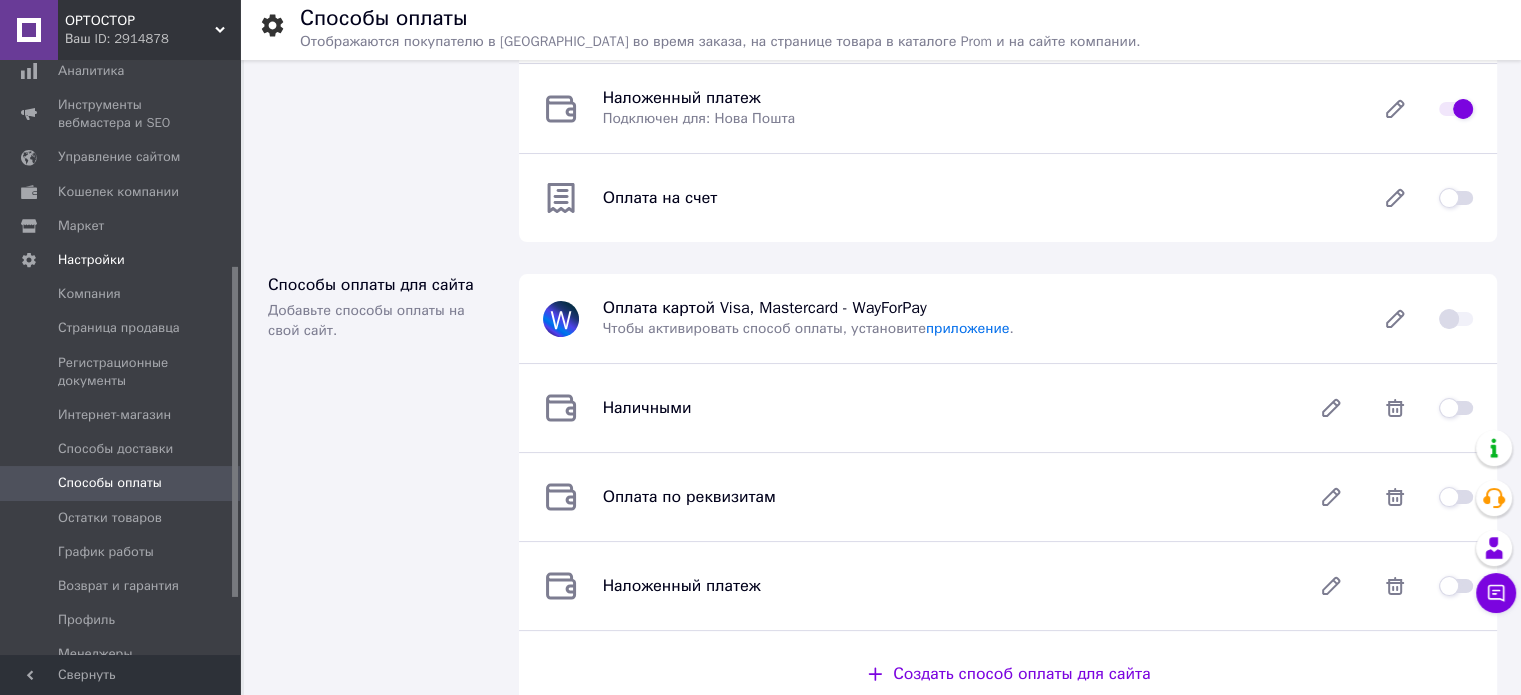 scroll, scrollTop: 300, scrollLeft: 0, axis: vertical 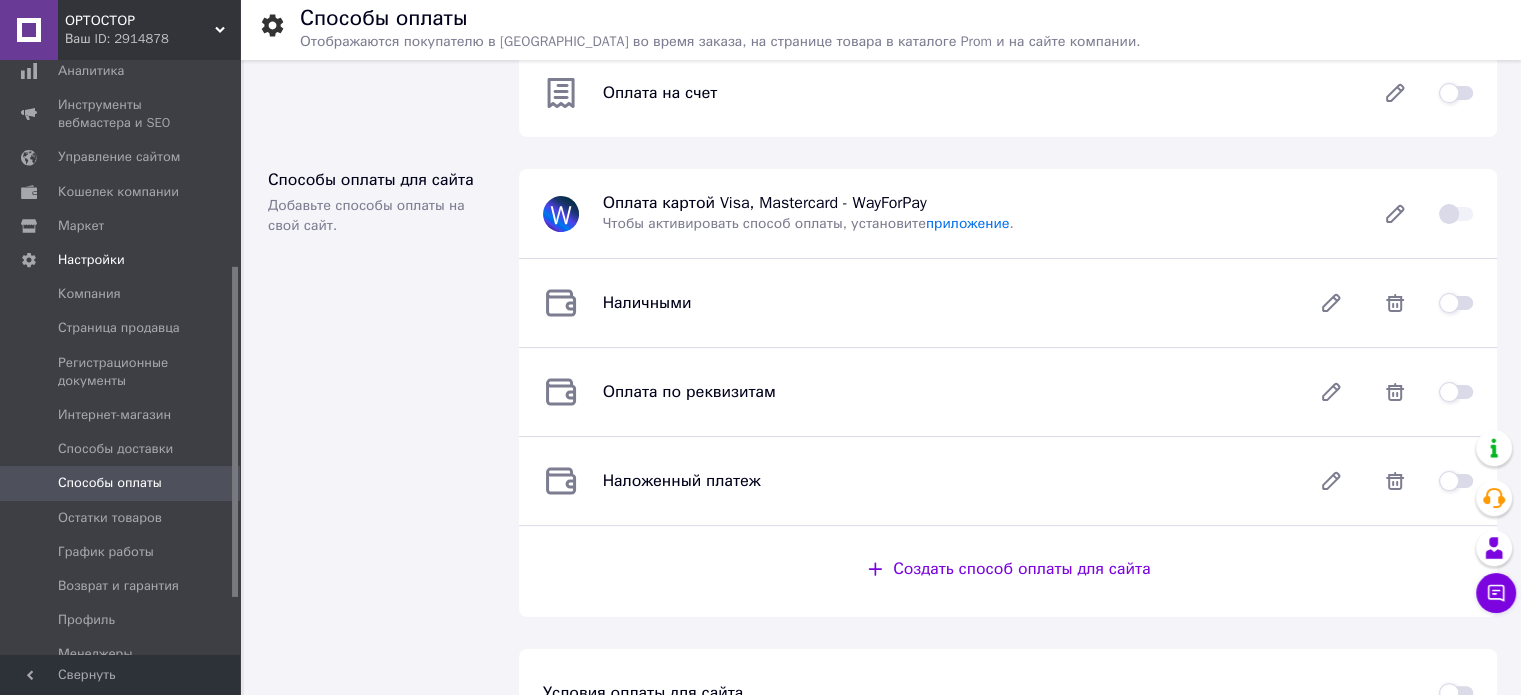 click at bounding box center (1456, 392) 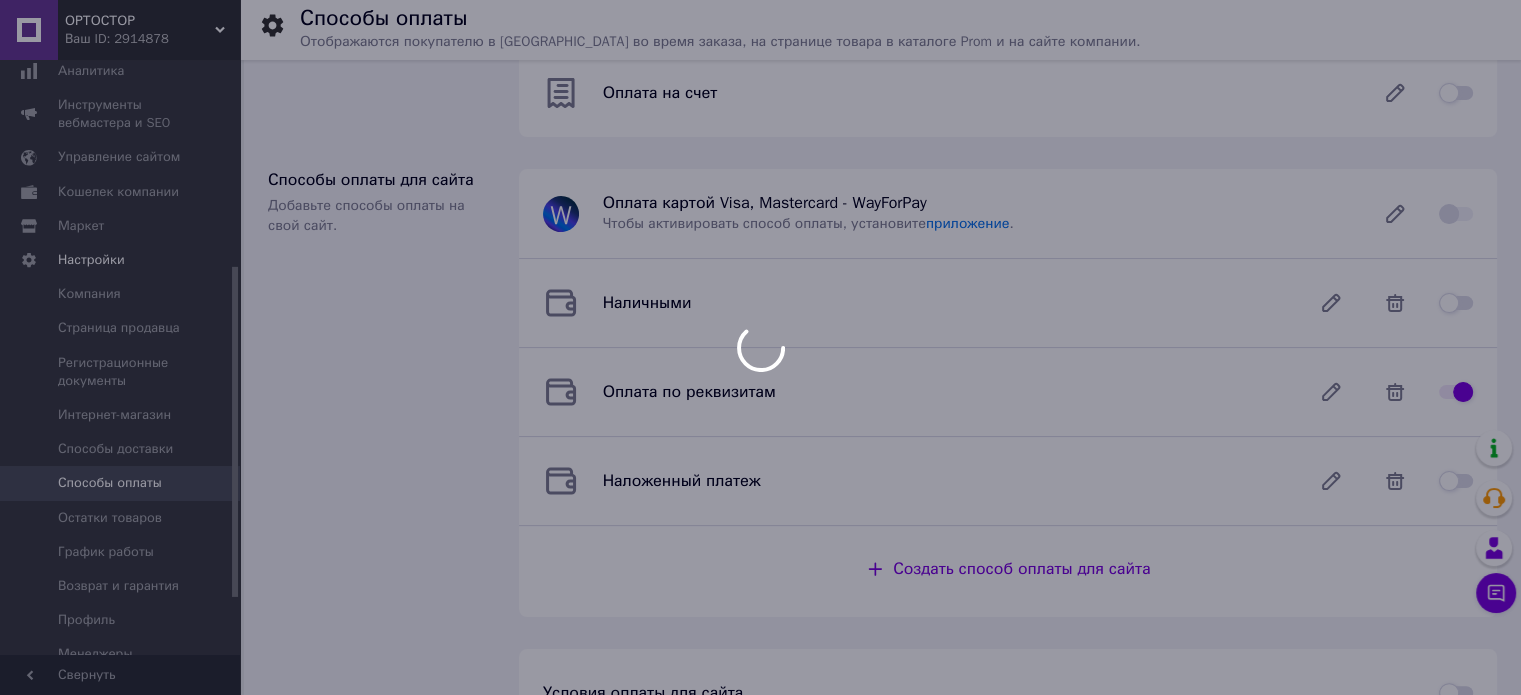 checkbox on "false" 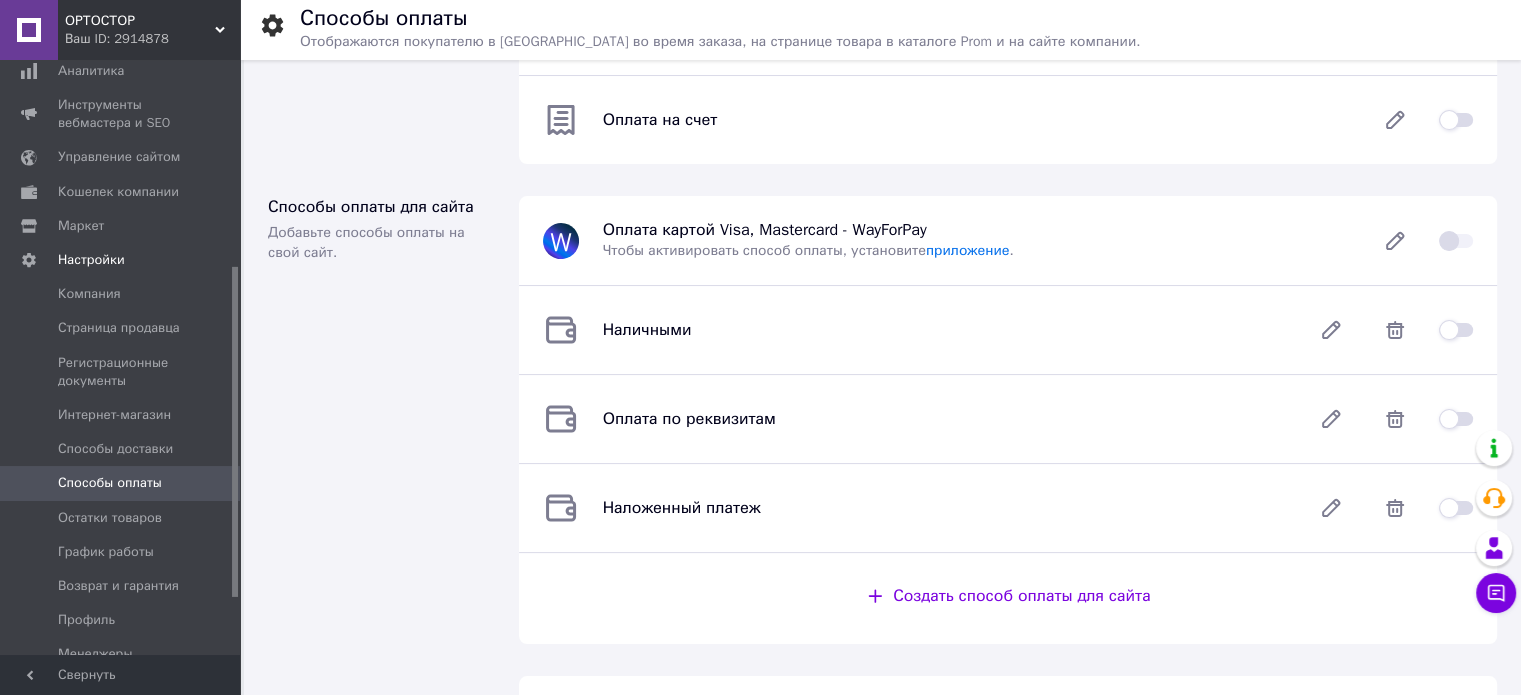 scroll, scrollTop: 158, scrollLeft: 0, axis: vertical 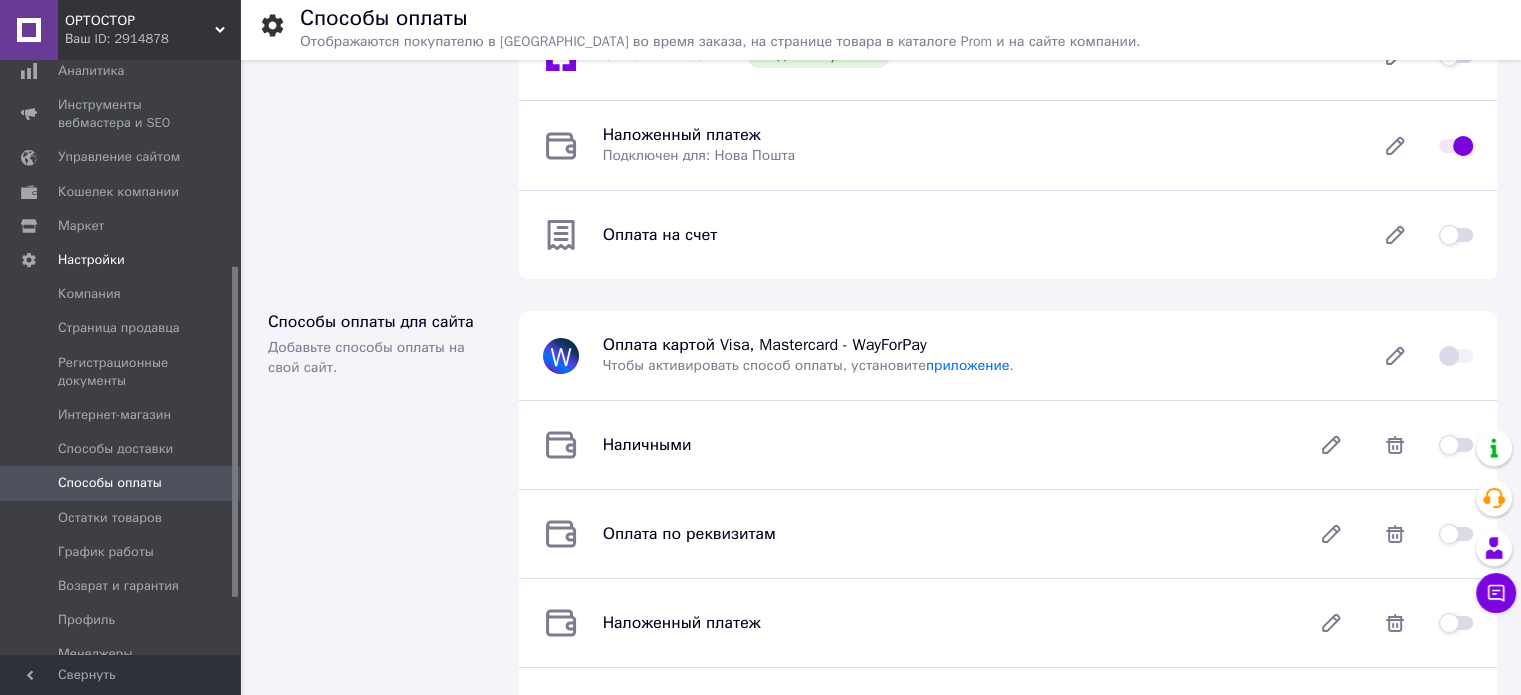 click at bounding box center (1456, 235) 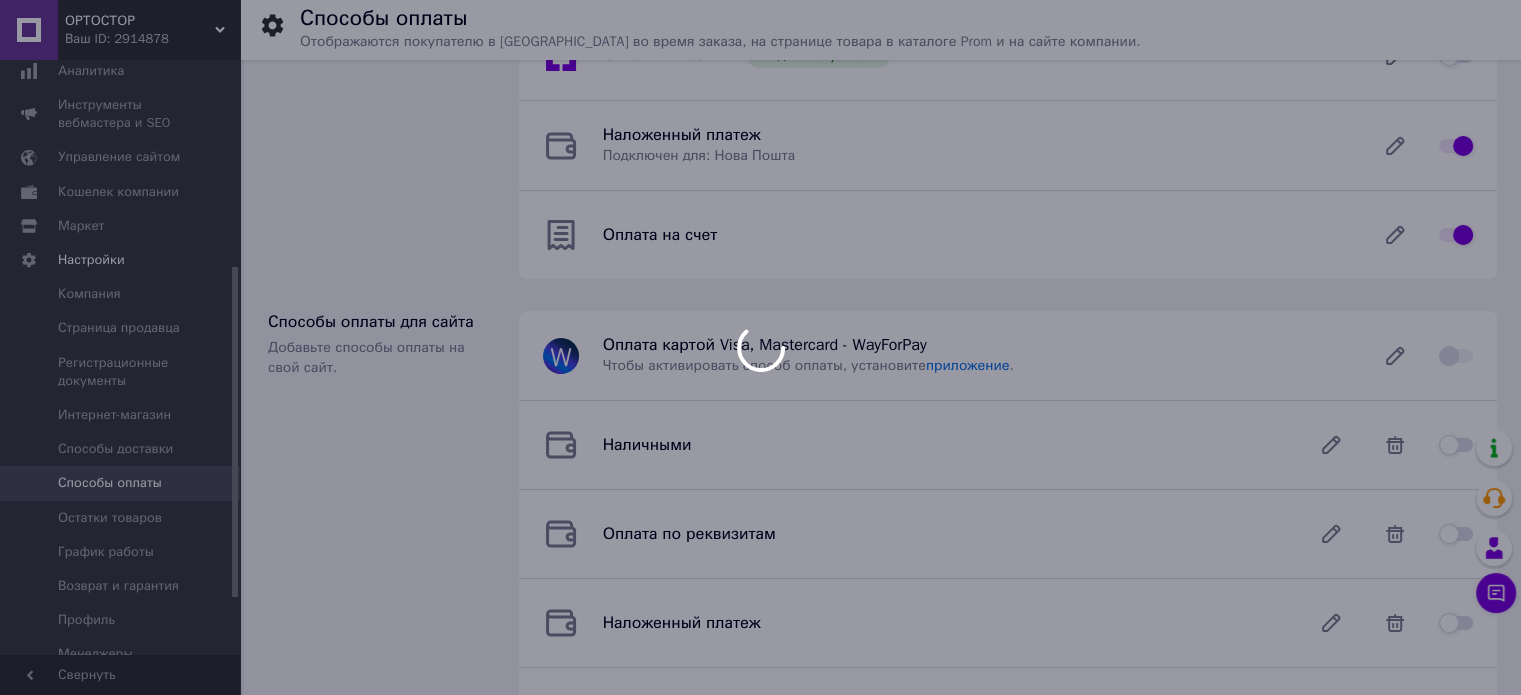 checkbox on "false" 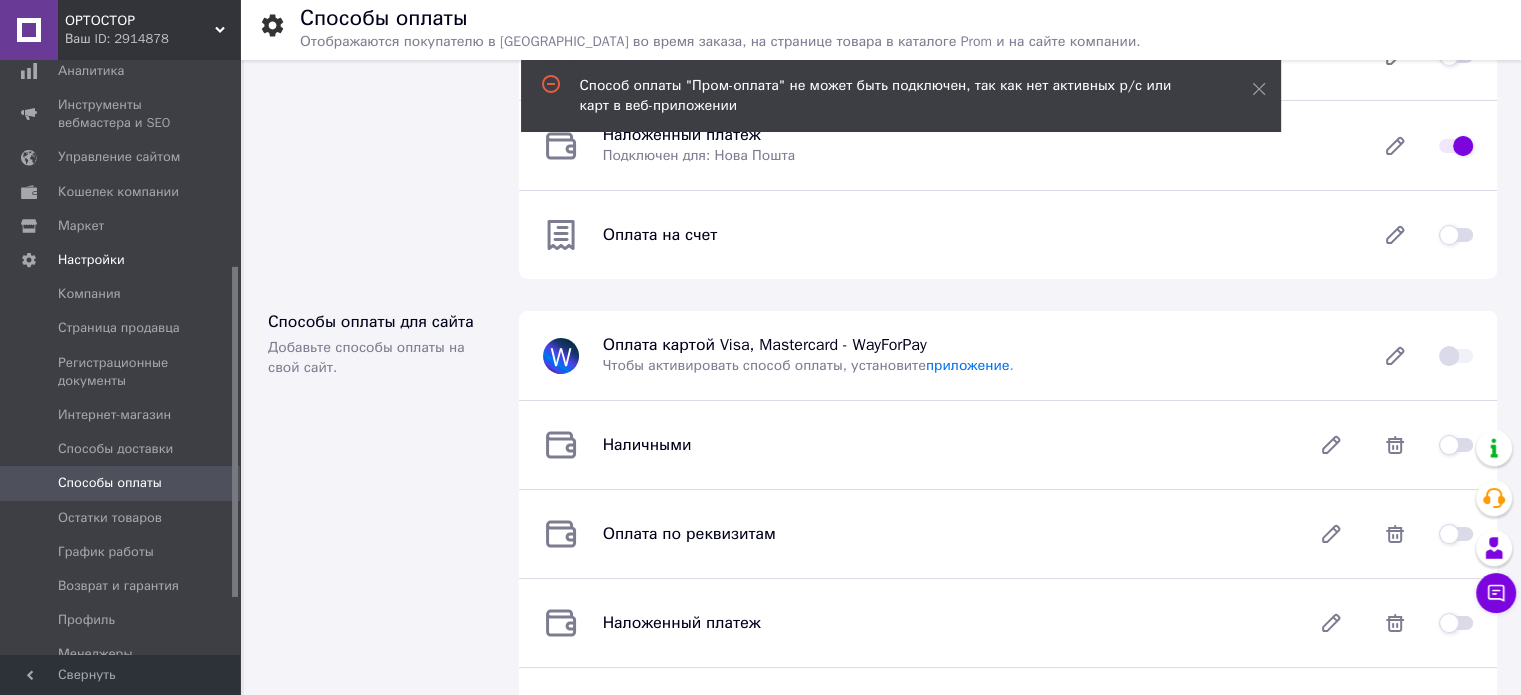click on "Оплата на счет" at bounding box center [977, 235] 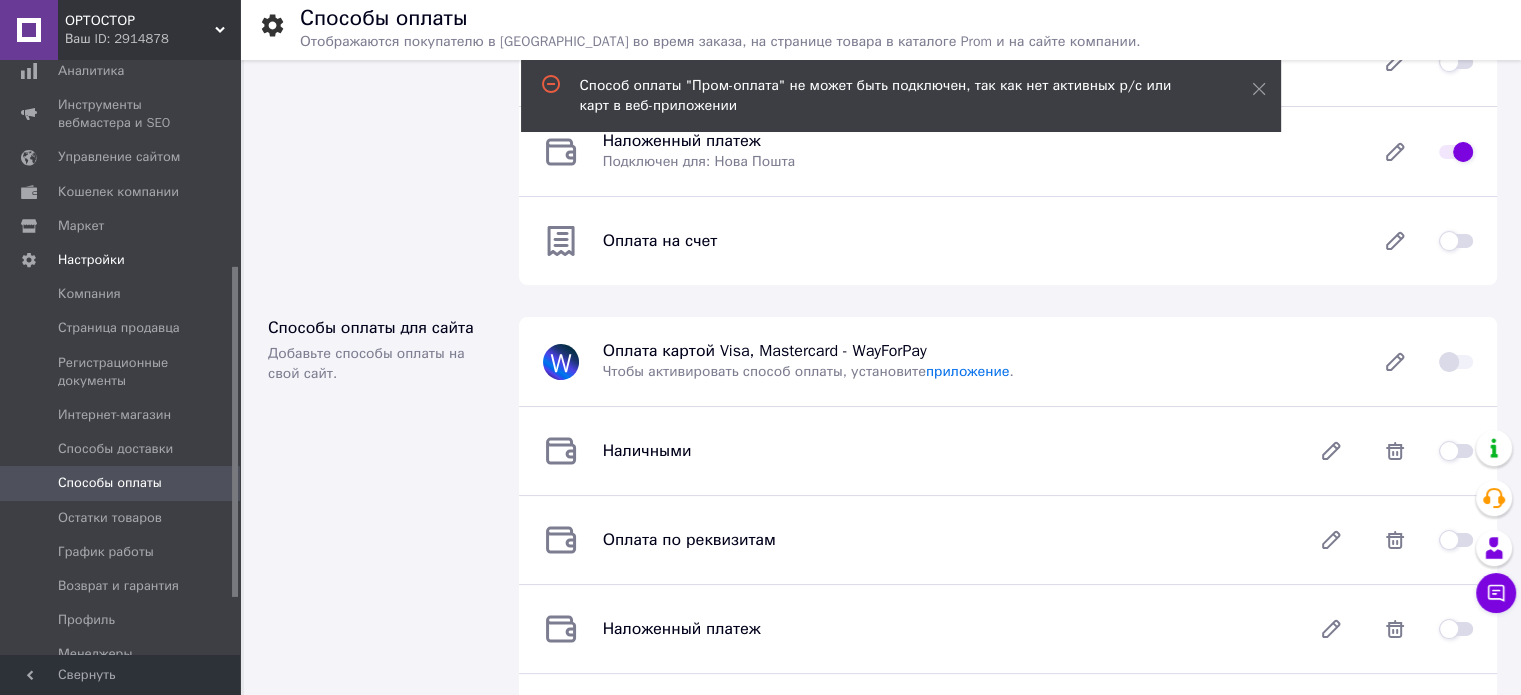 scroll, scrollTop: 0, scrollLeft: 0, axis: both 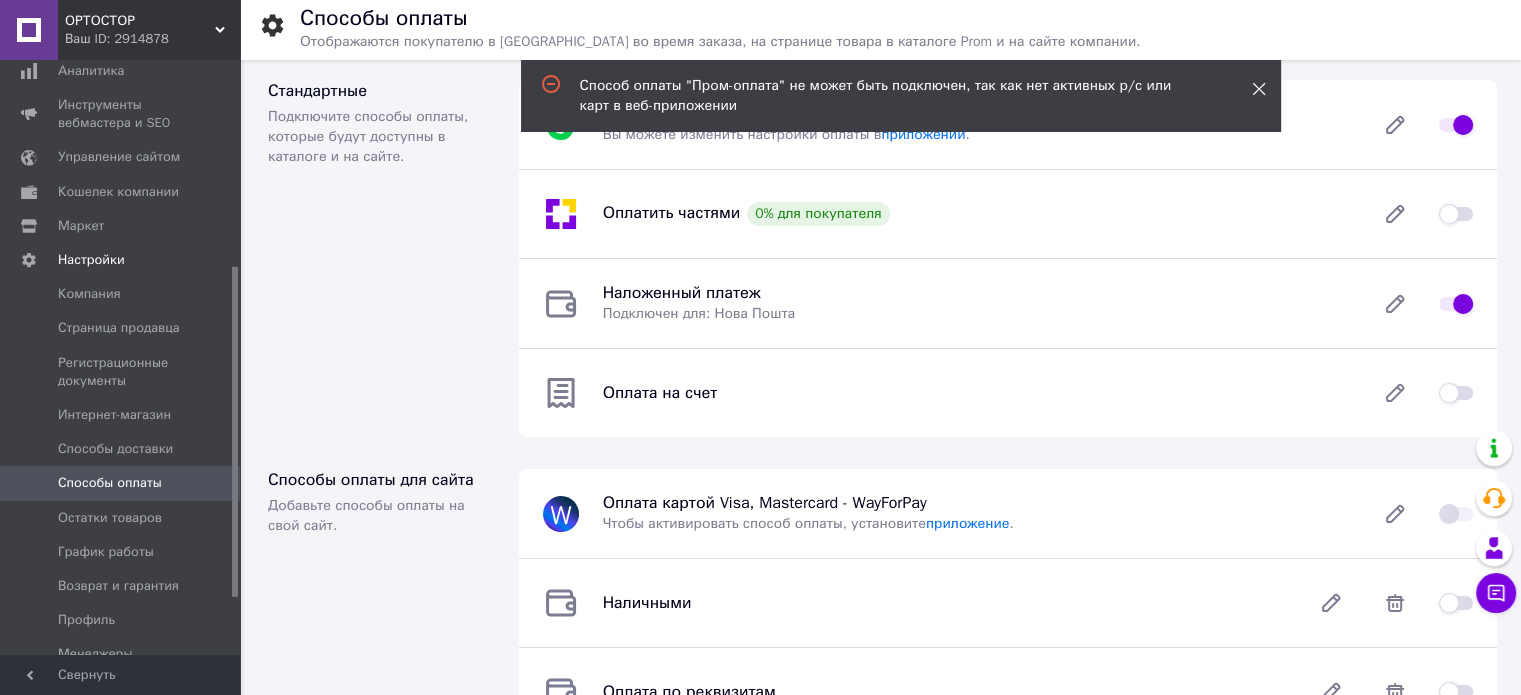 click 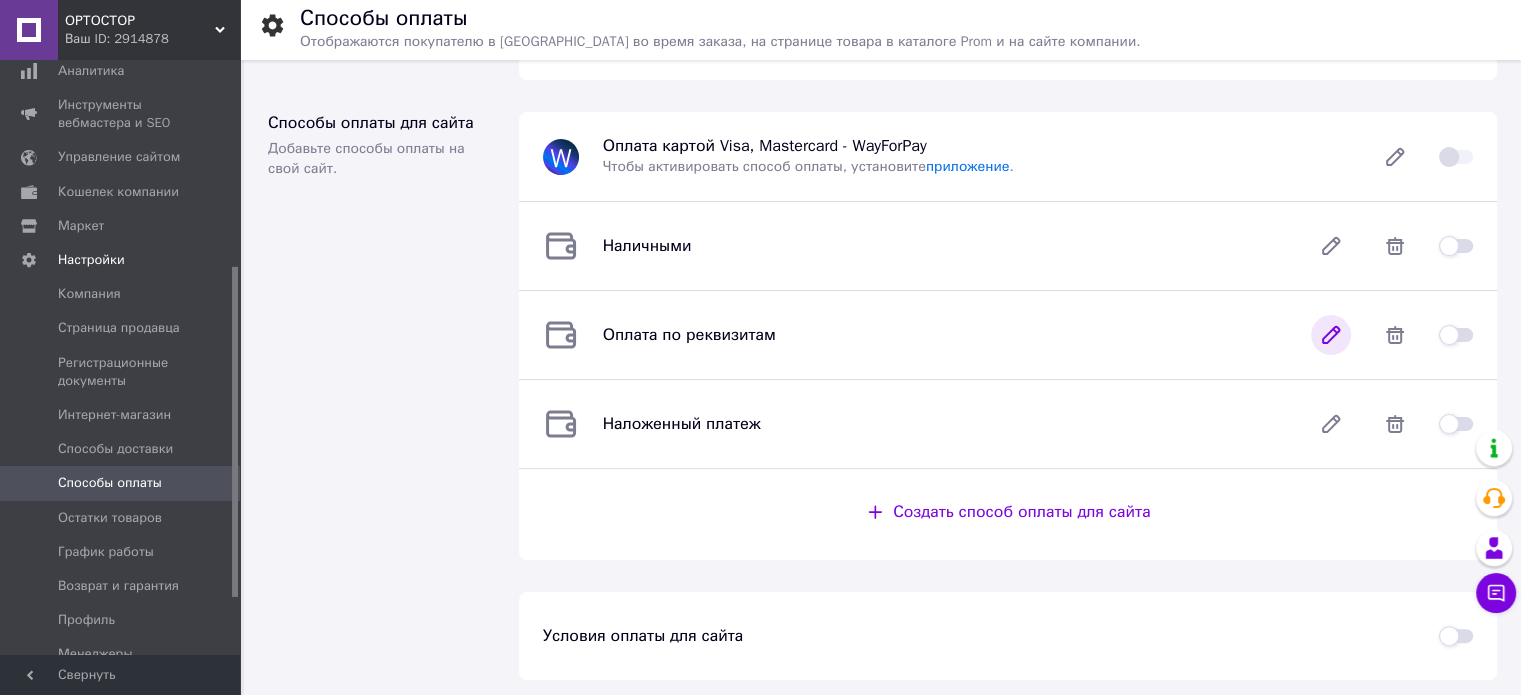 scroll, scrollTop: 358, scrollLeft: 0, axis: vertical 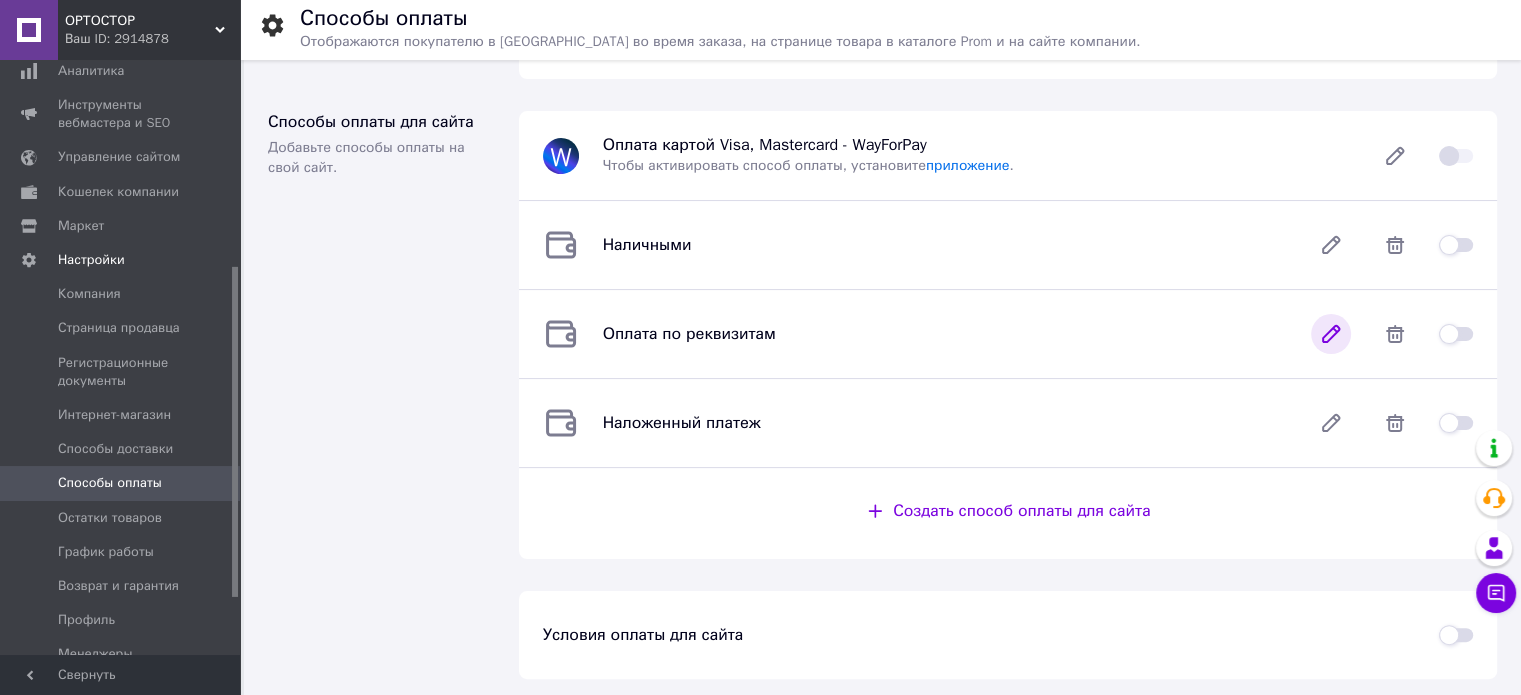 click 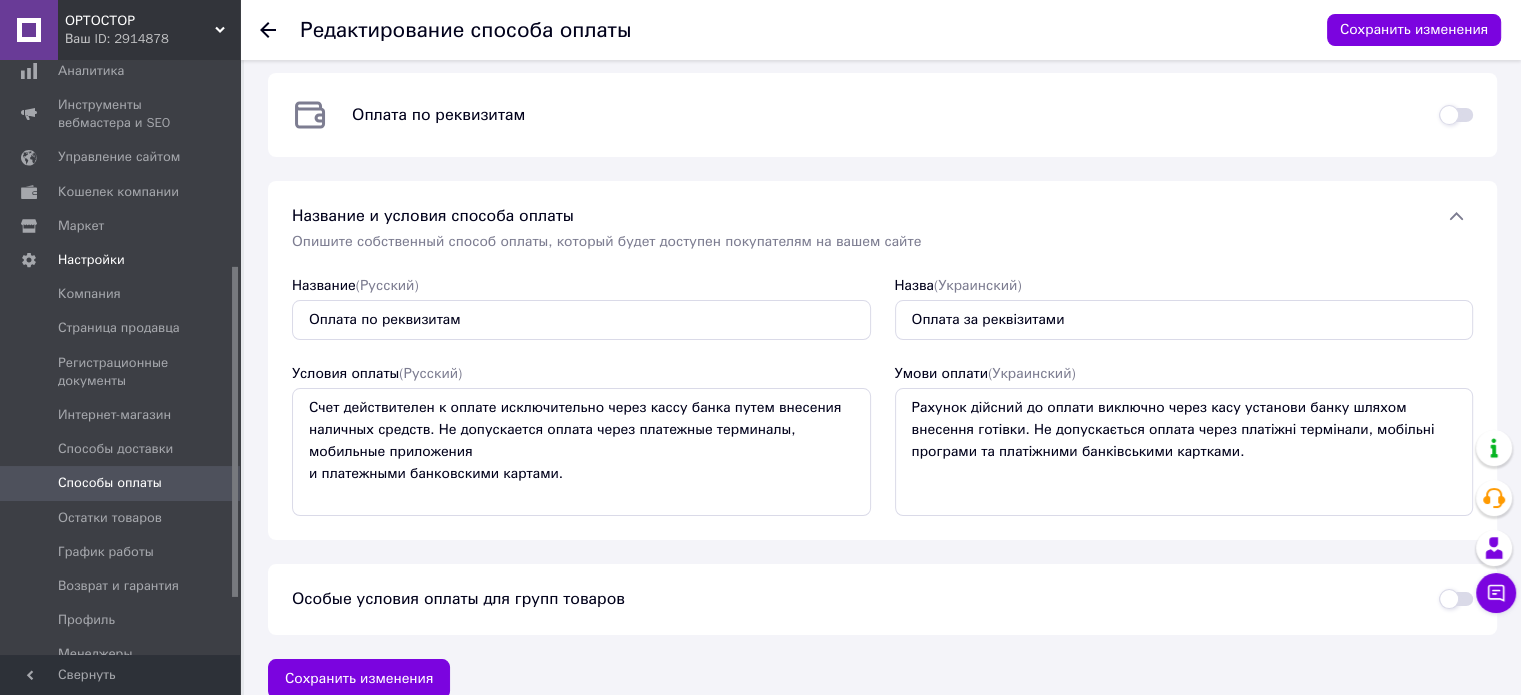 scroll, scrollTop: 0, scrollLeft: 0, axis: both 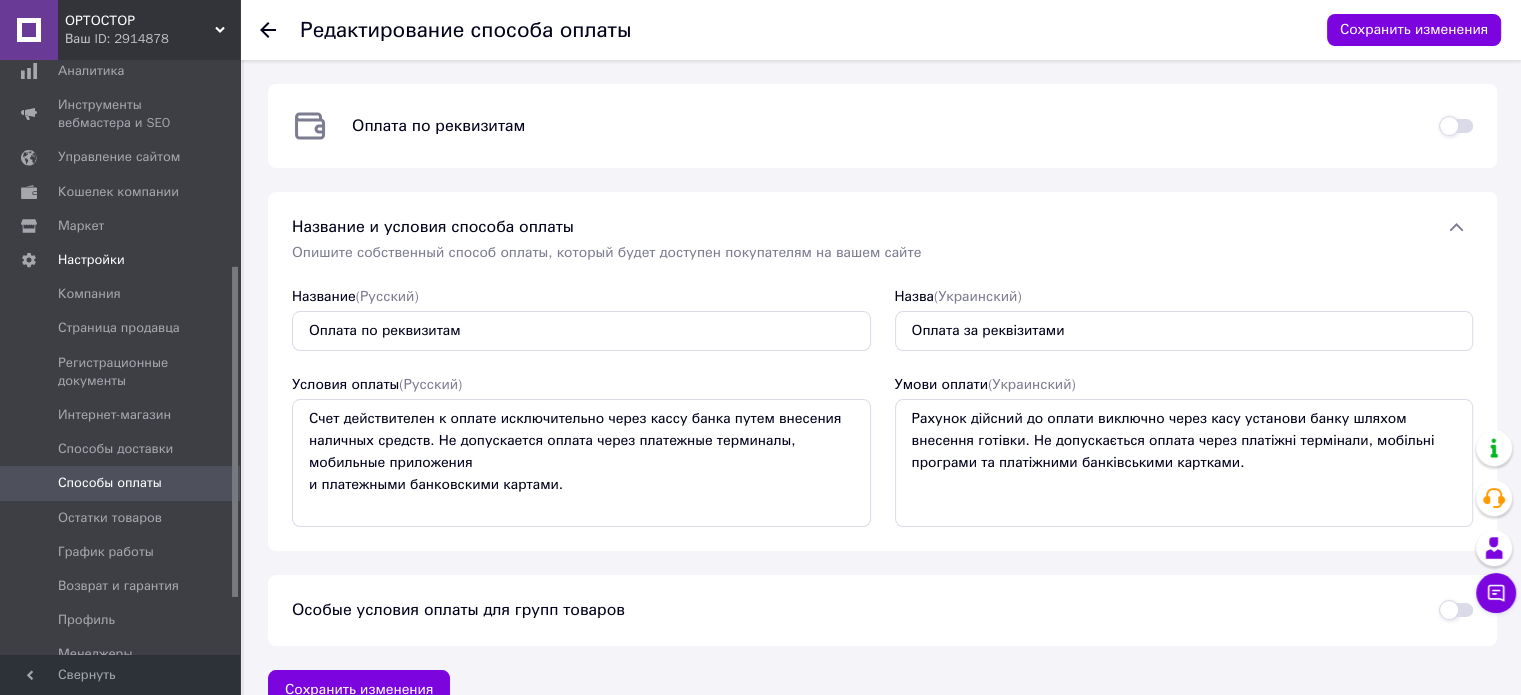 click 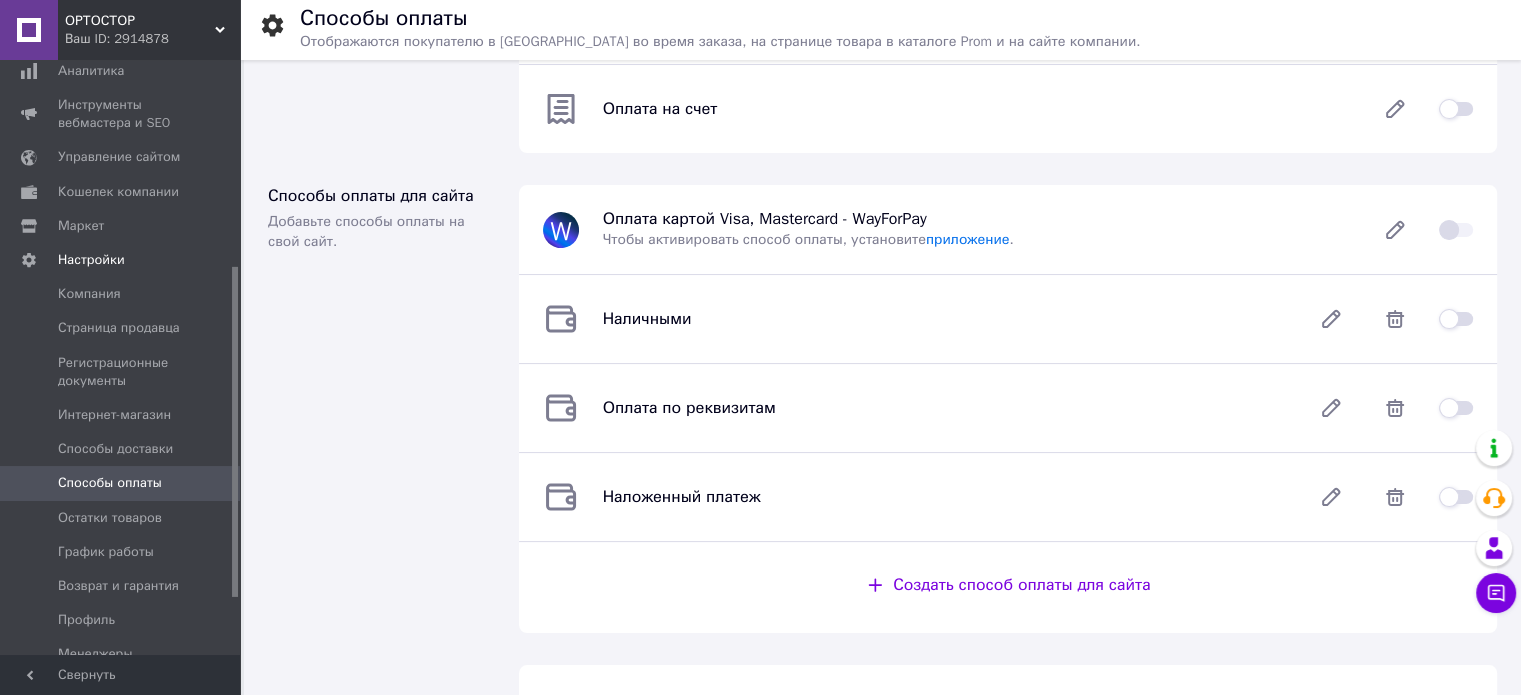 scroll, scrollTop: 300, scrollLeft: 0, axis: vertical 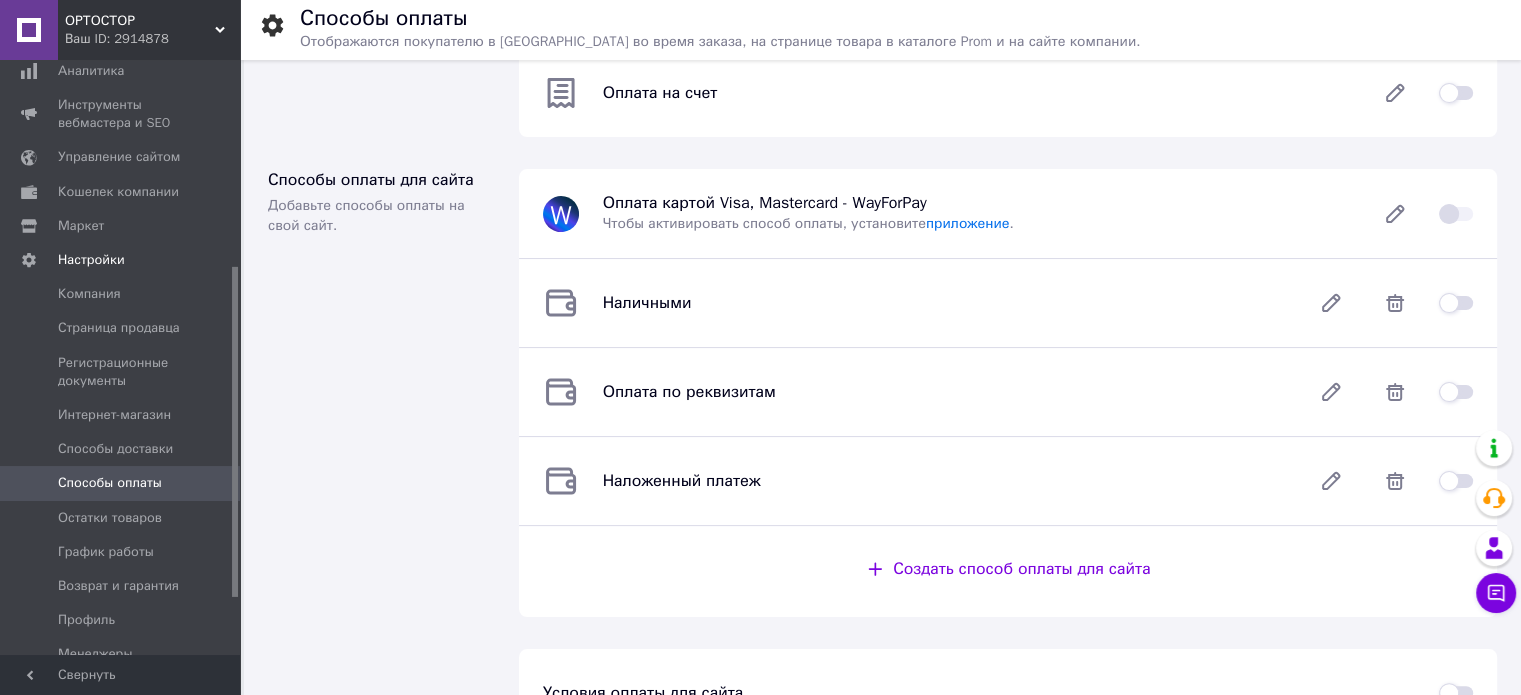 click on "Создать способ оплаты для сайта" at bounding box center [1021, 569] 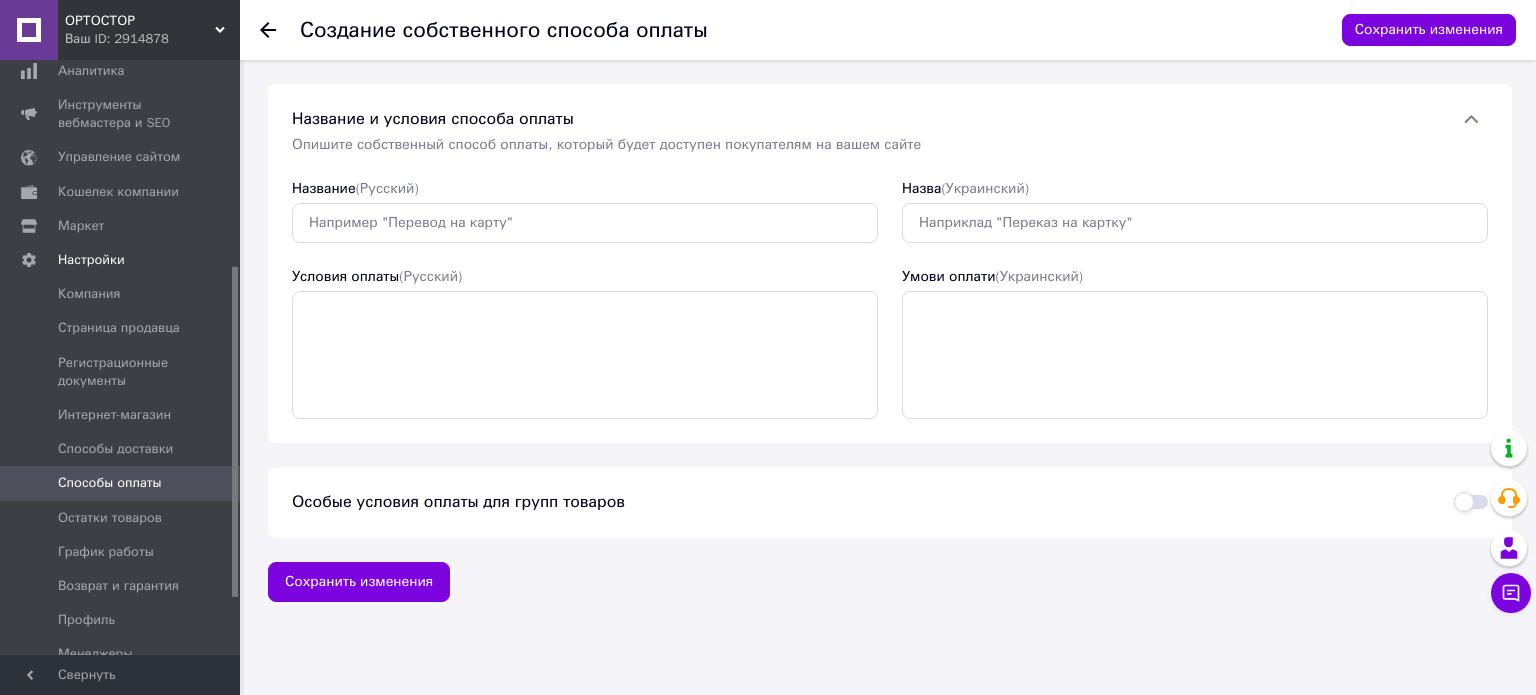 click 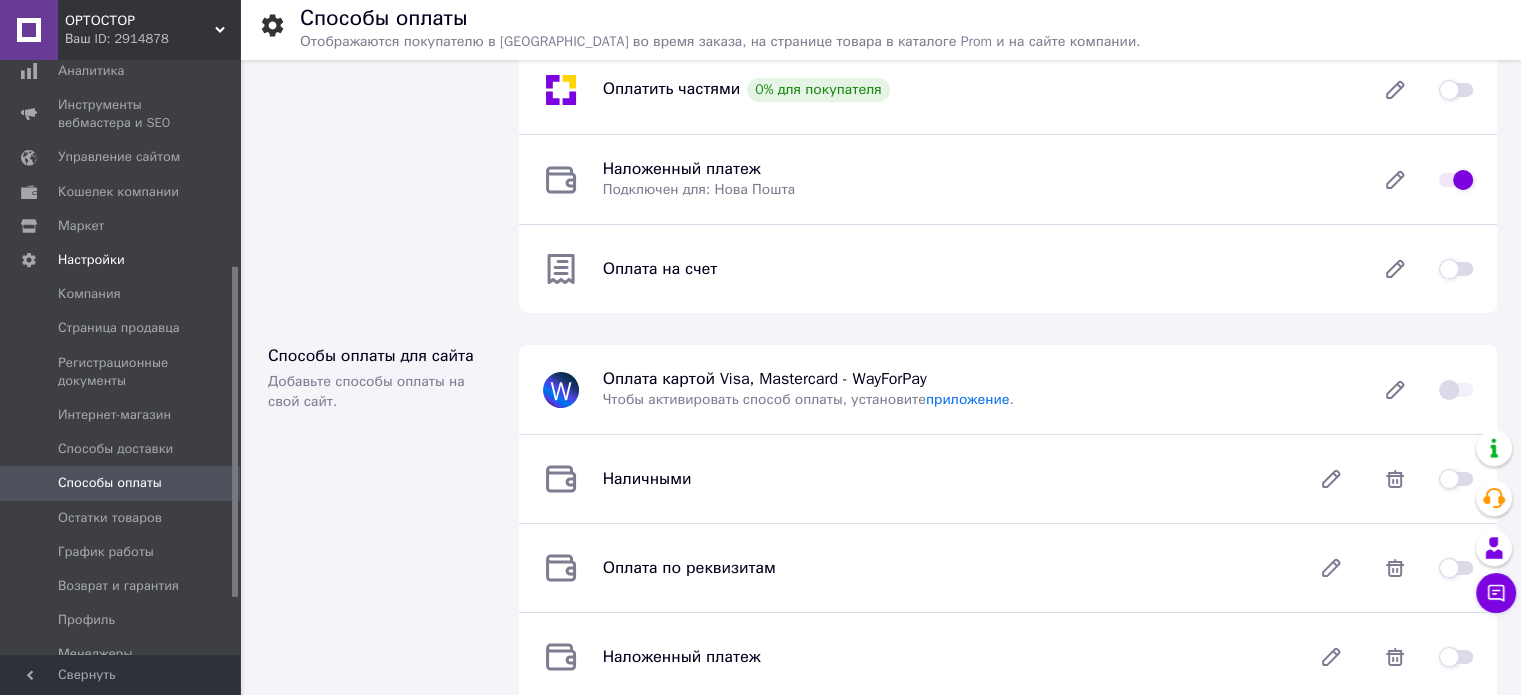 scroll, scrollTop: 300, scrollLeft: 0, axis: vertical 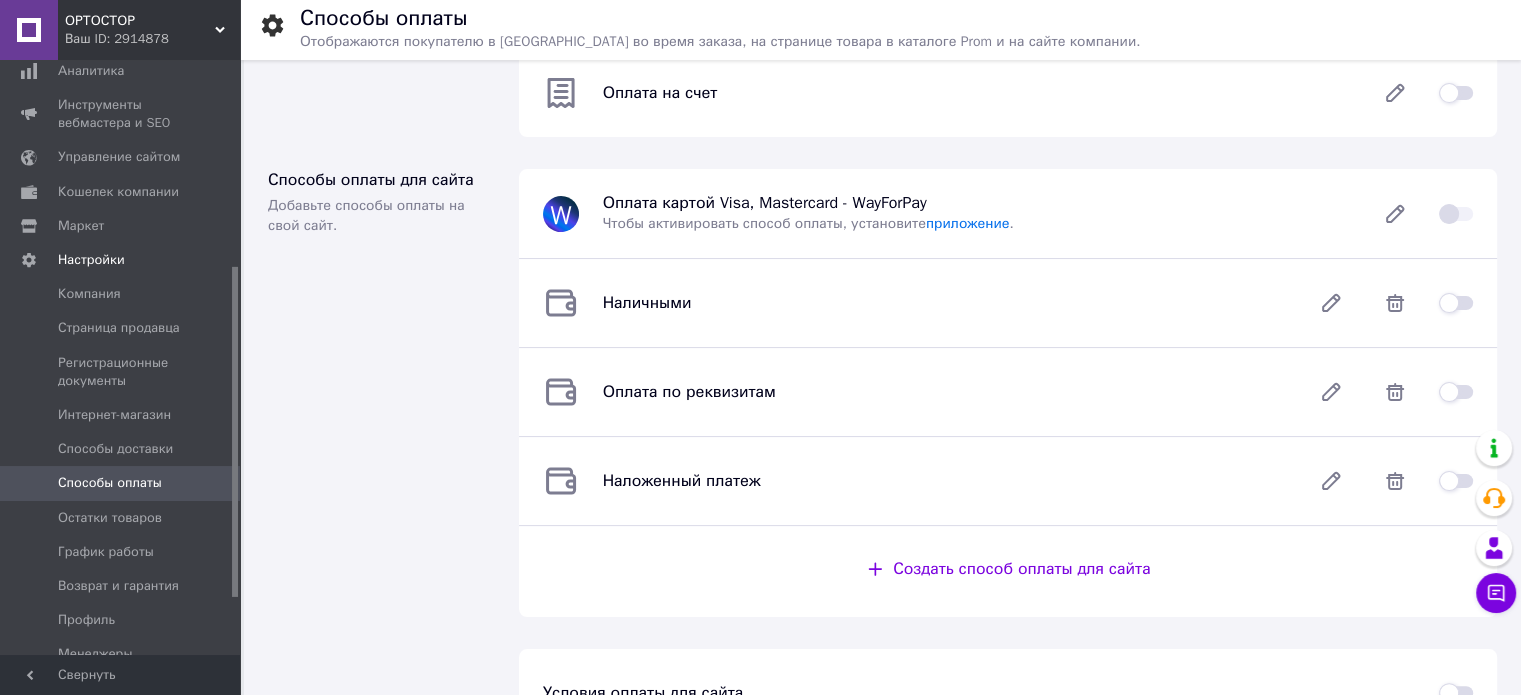 click at bounding box center [1456, 392] 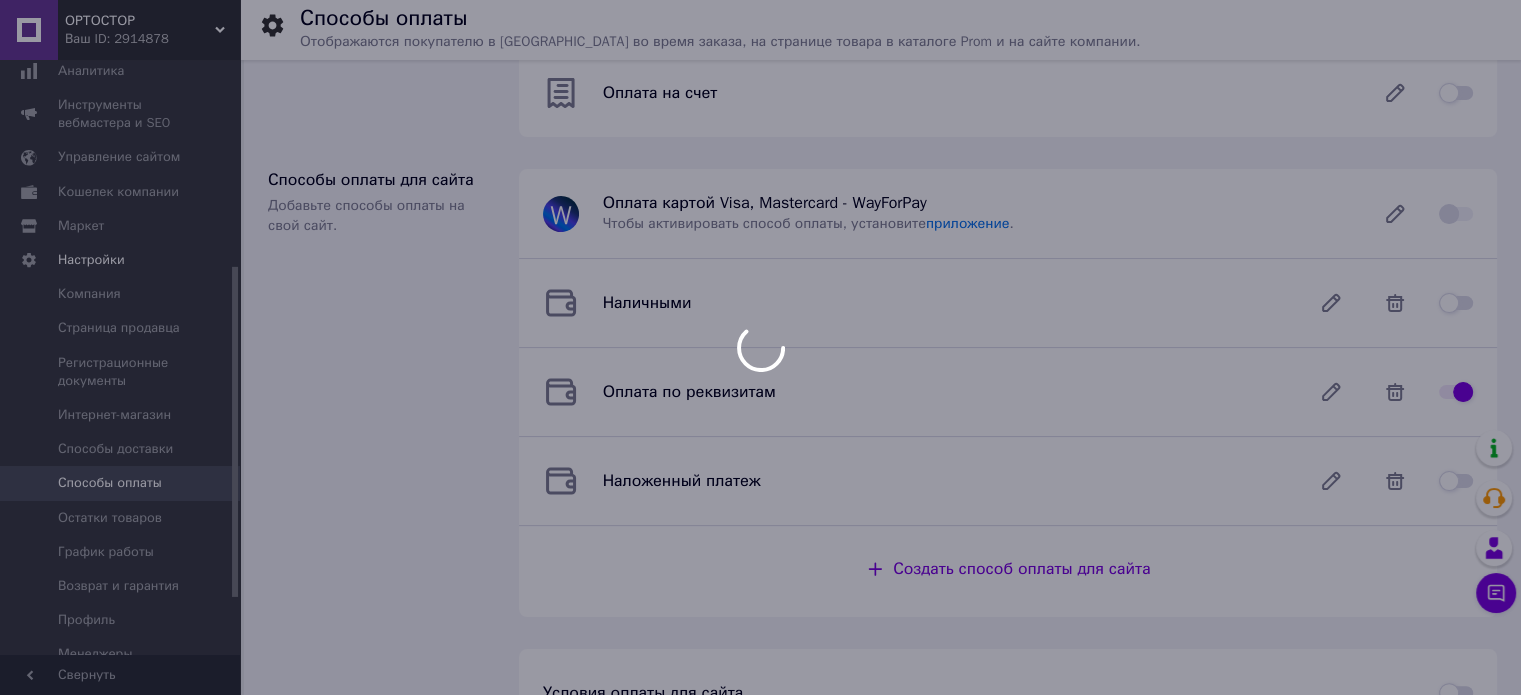 checkbox on "false" 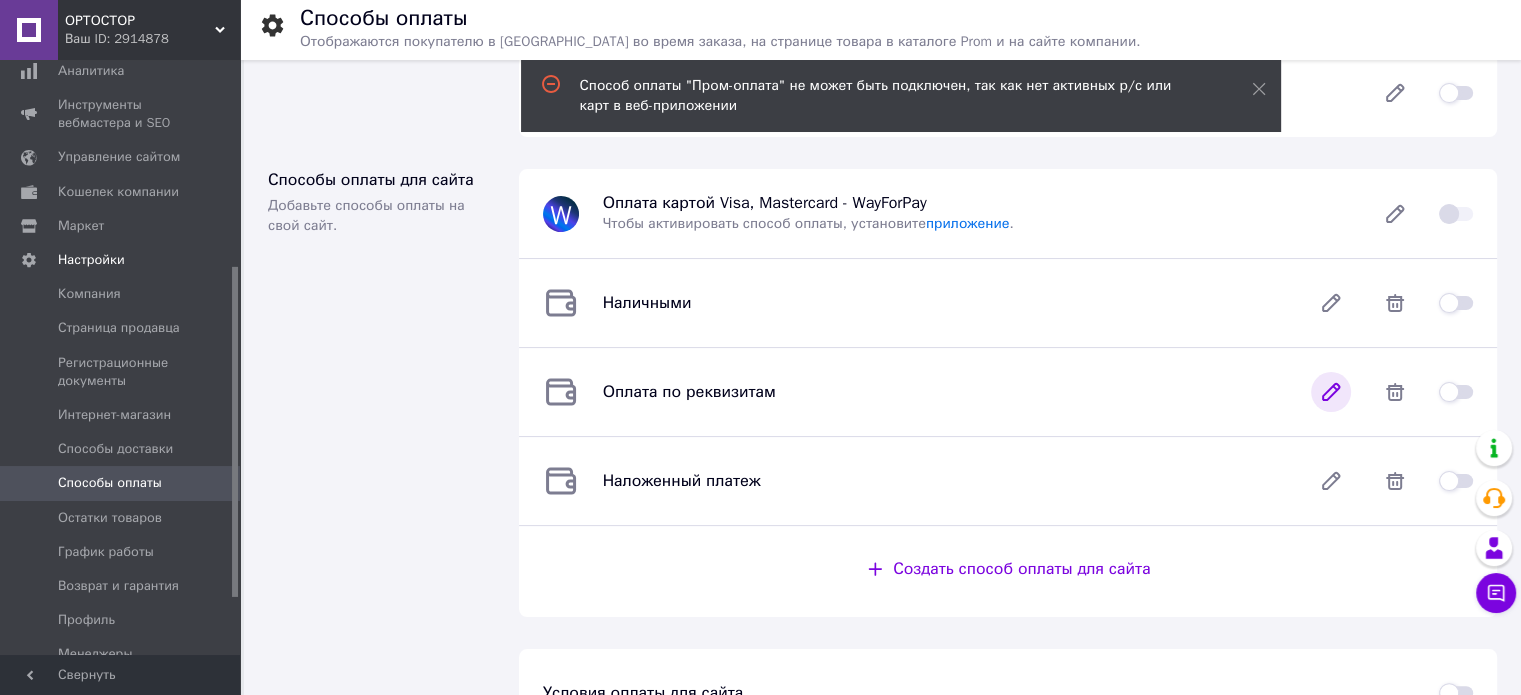 click 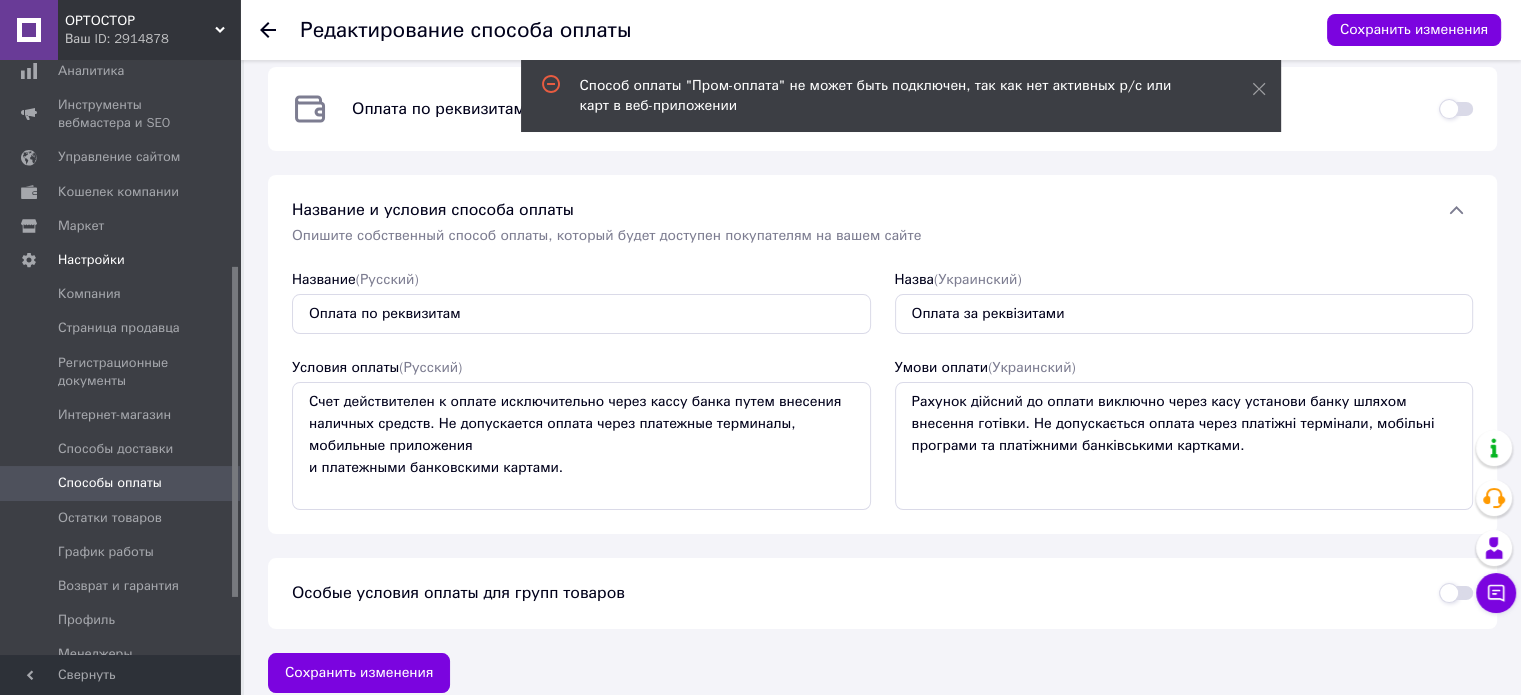 scroll, scrollTop: 0, scrollLeft: 0, axis: both 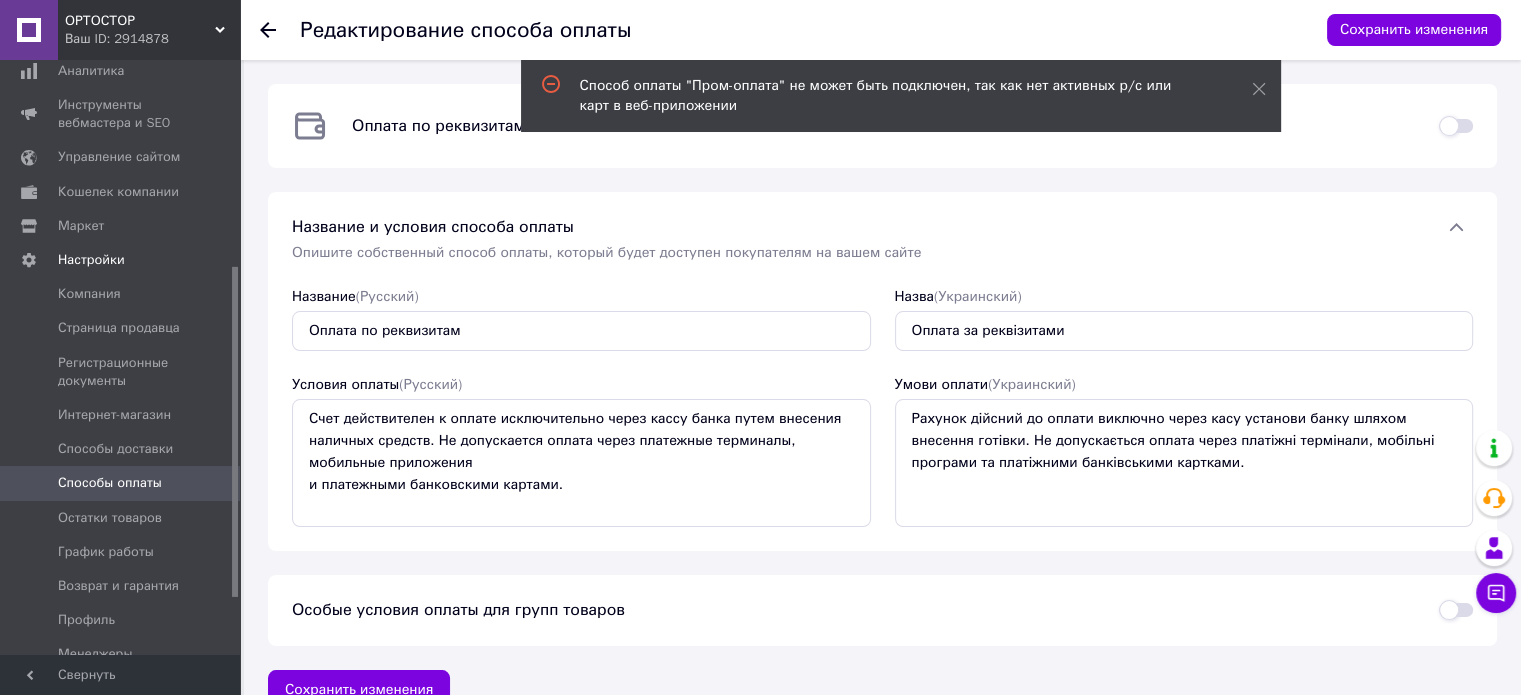 click at bounding box center (1456, 126) 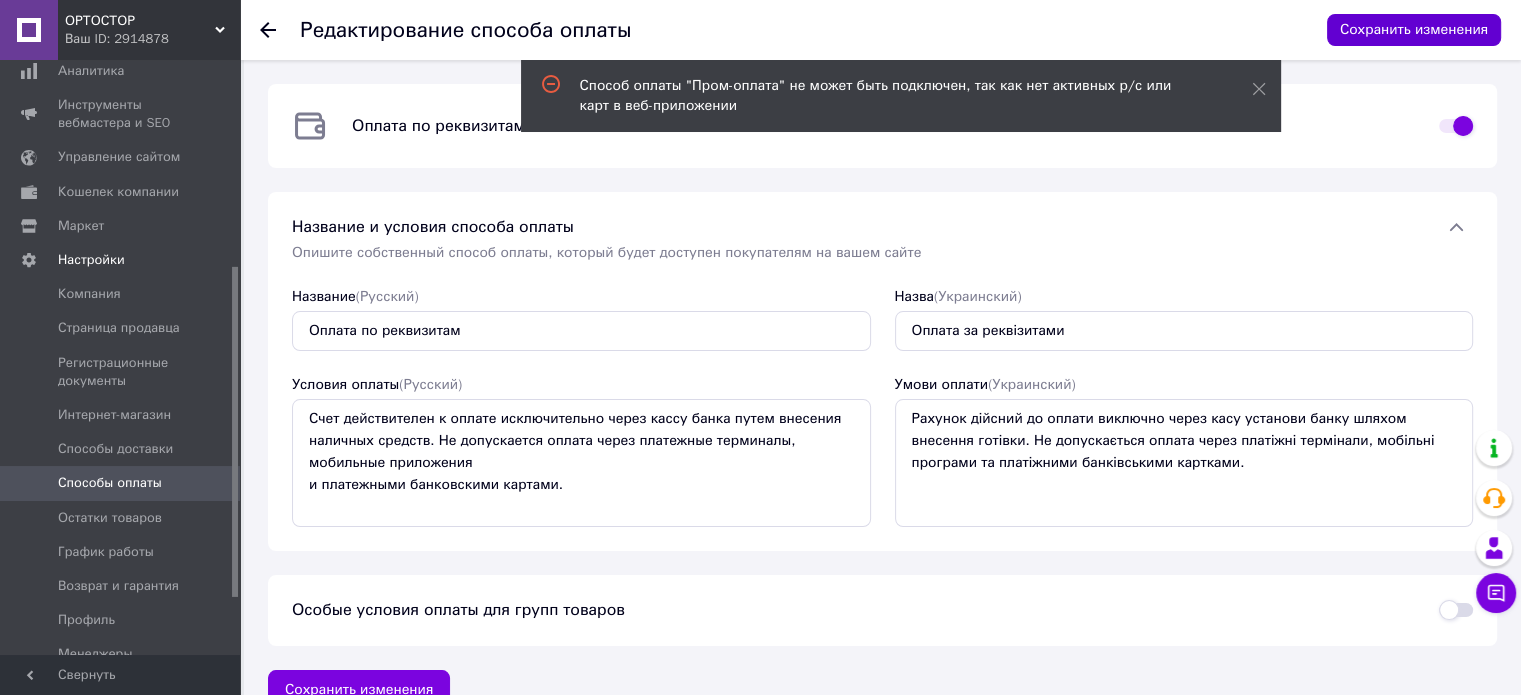 click on "Сохранить изменения" at bounding box center [1414, 30] 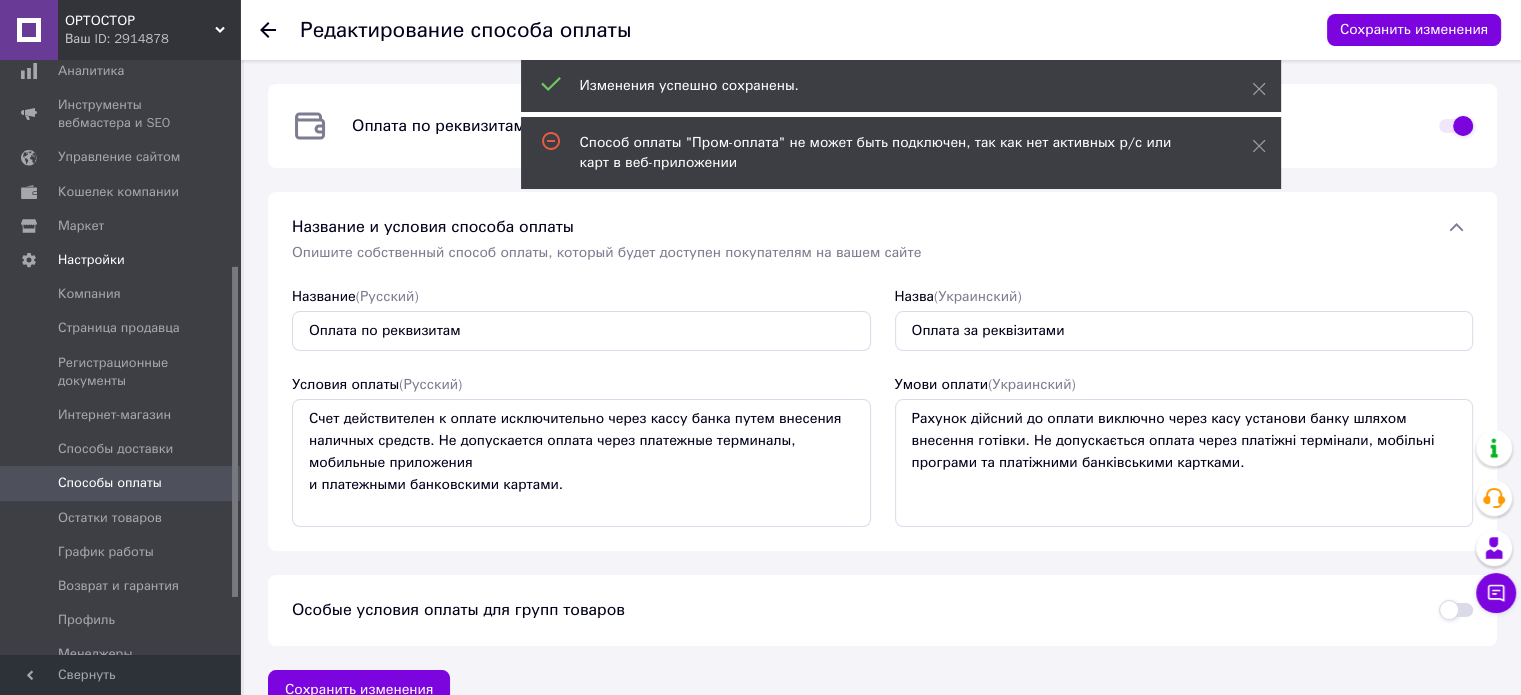 click 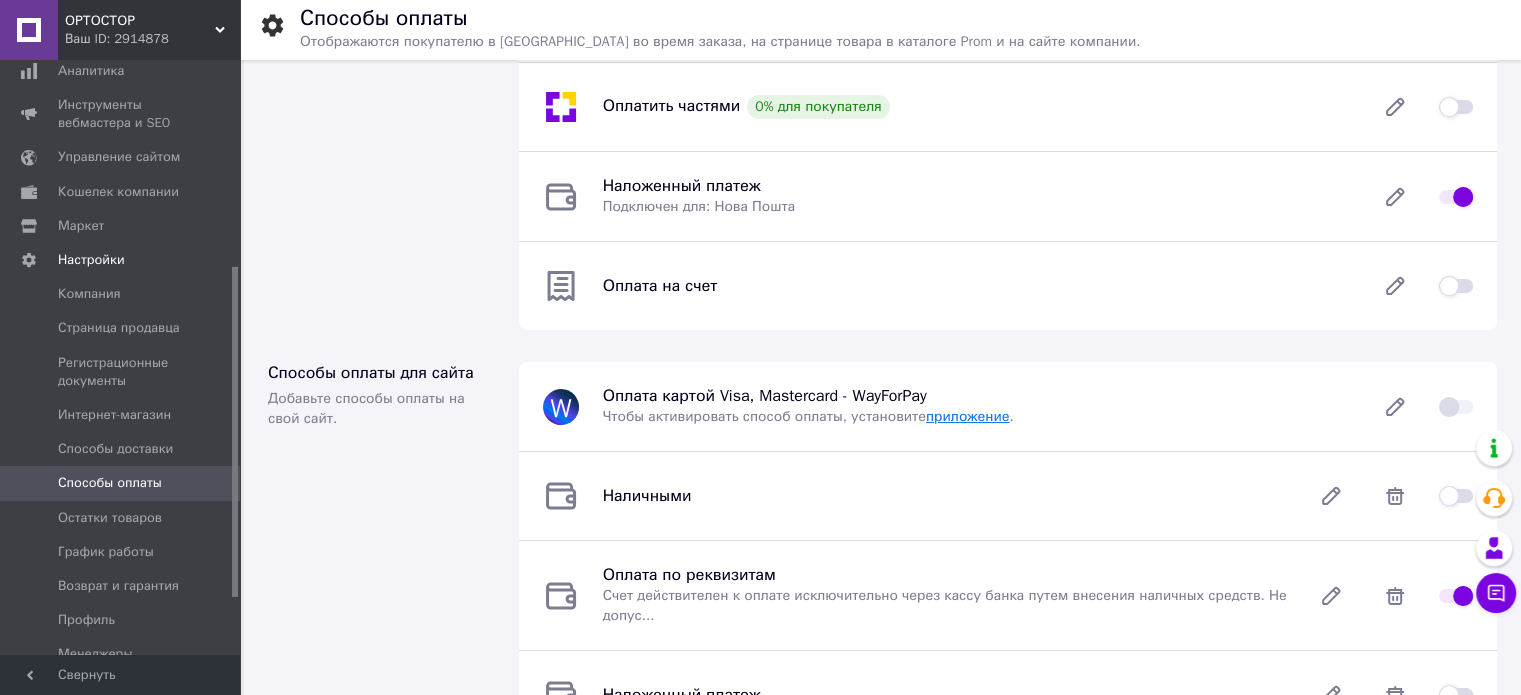 scroll, scrollTop: 0, scrollLeft: 0, axis: both 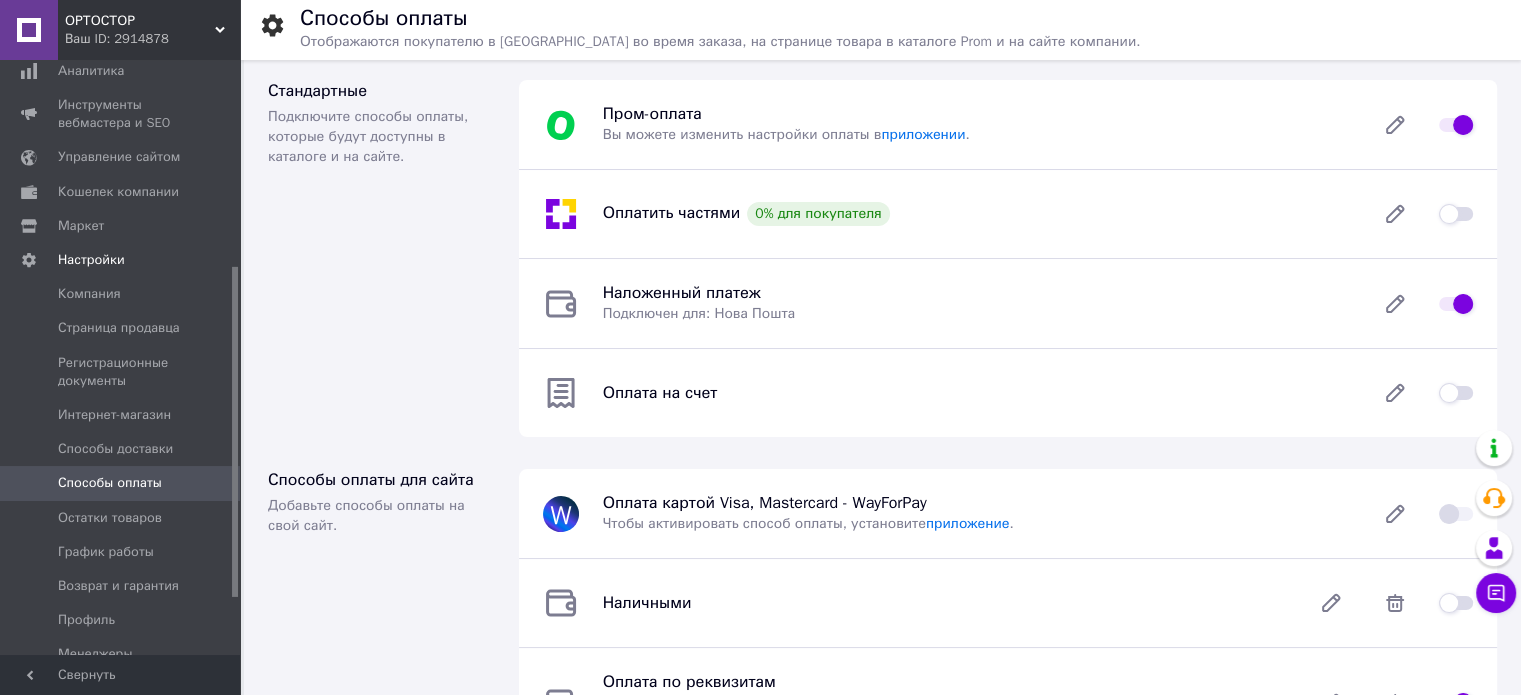 click at bounding box center [1456, 393] 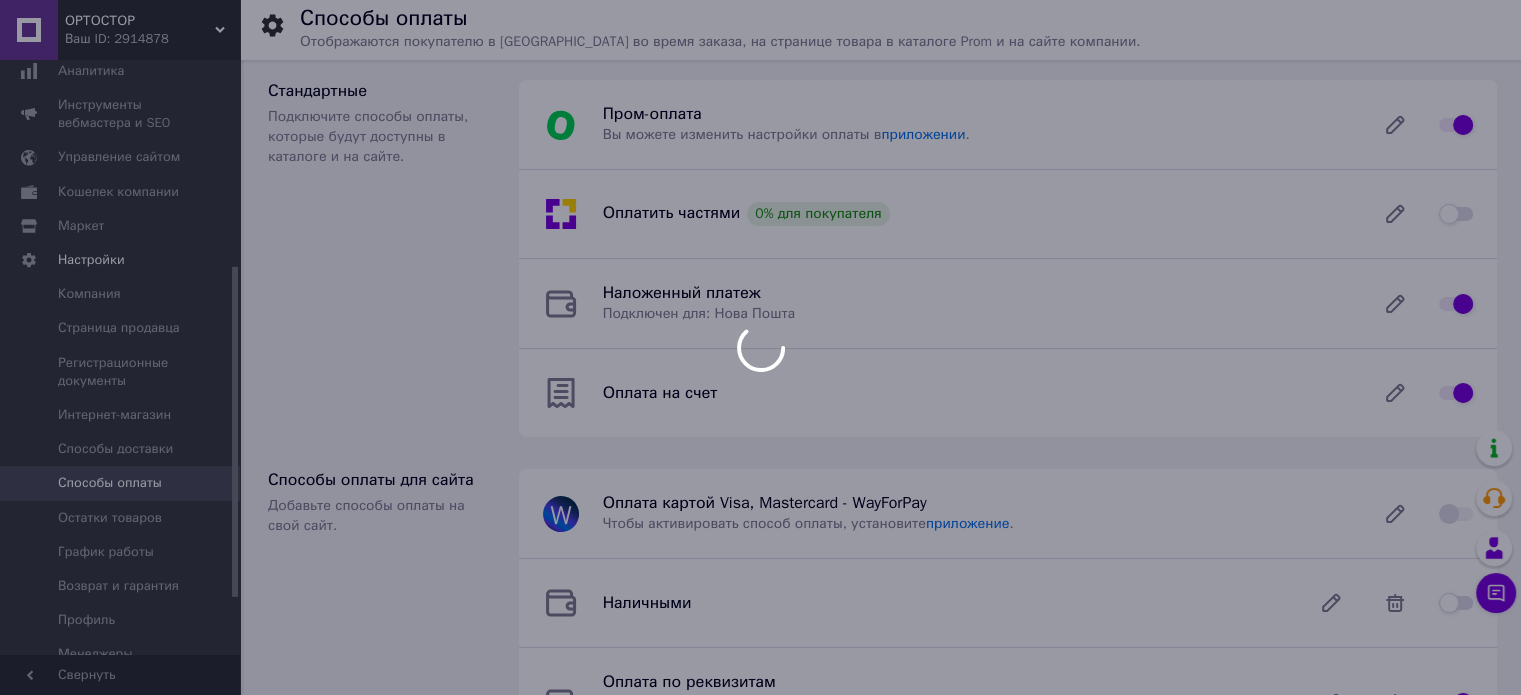 checkbox on "false" 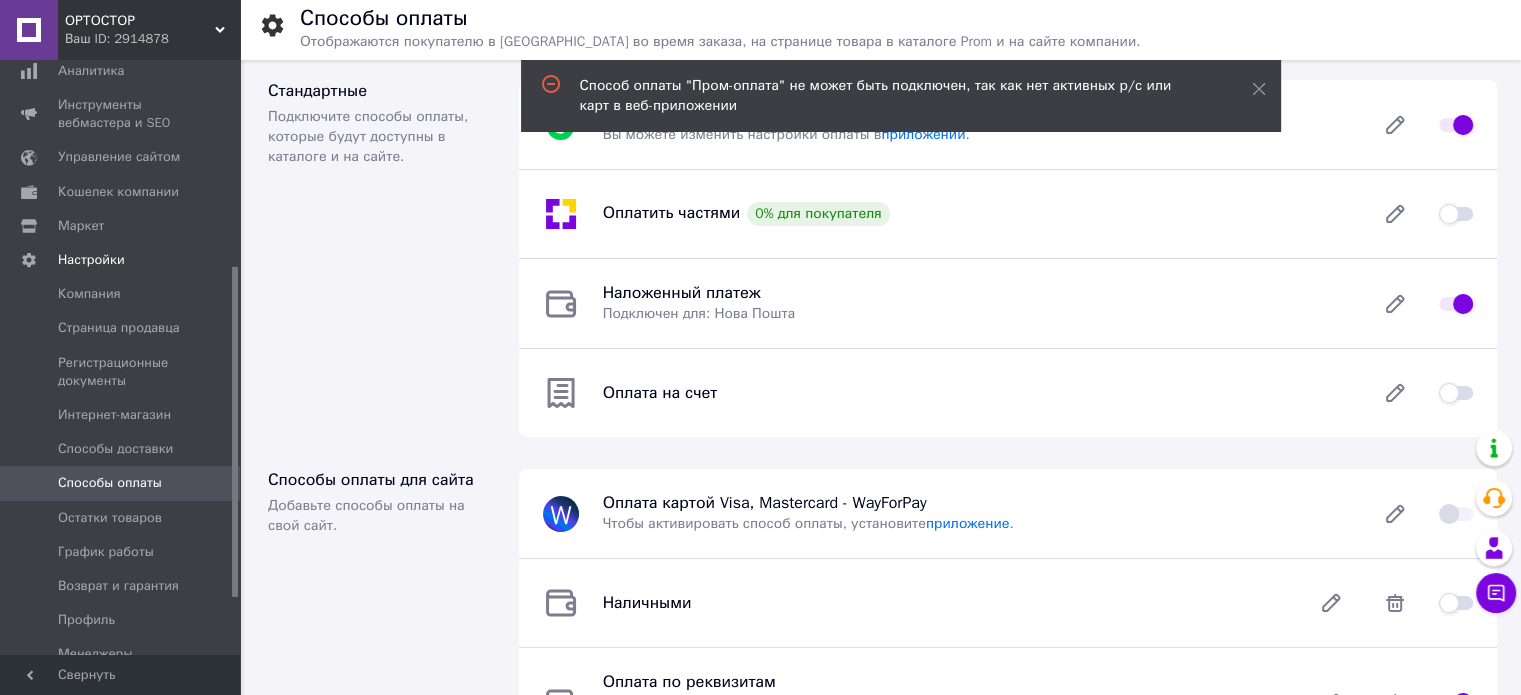 click at bounding box center [1456, 304] 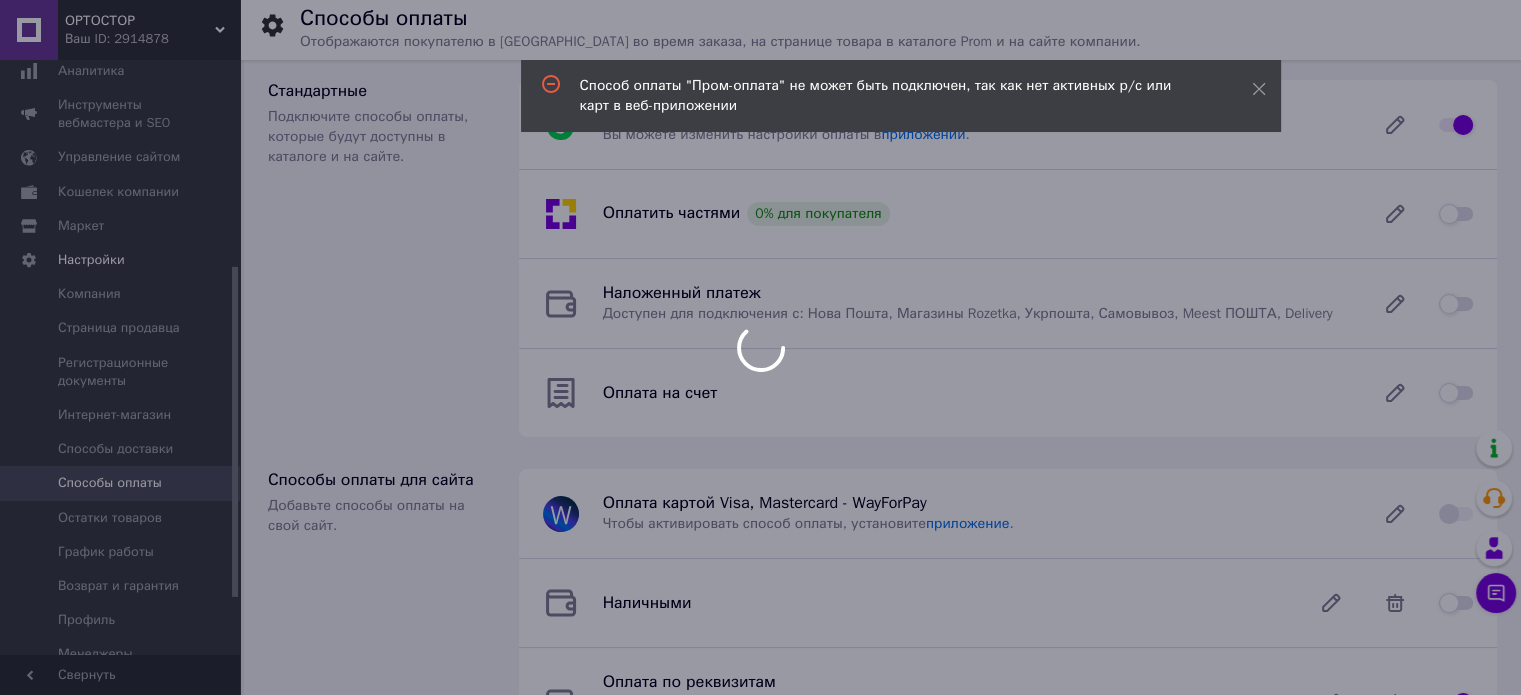 checkbox on "true" 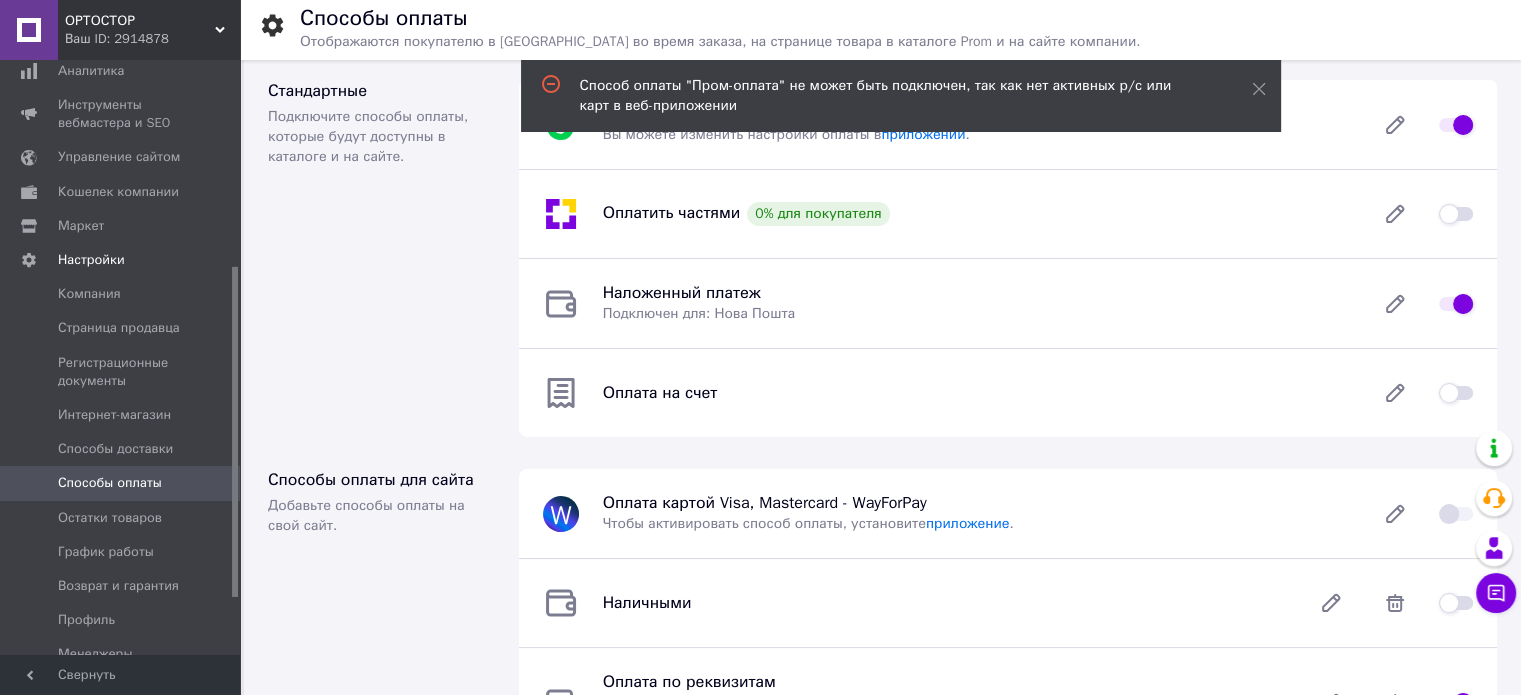 click at bounding box center (1456, 125) 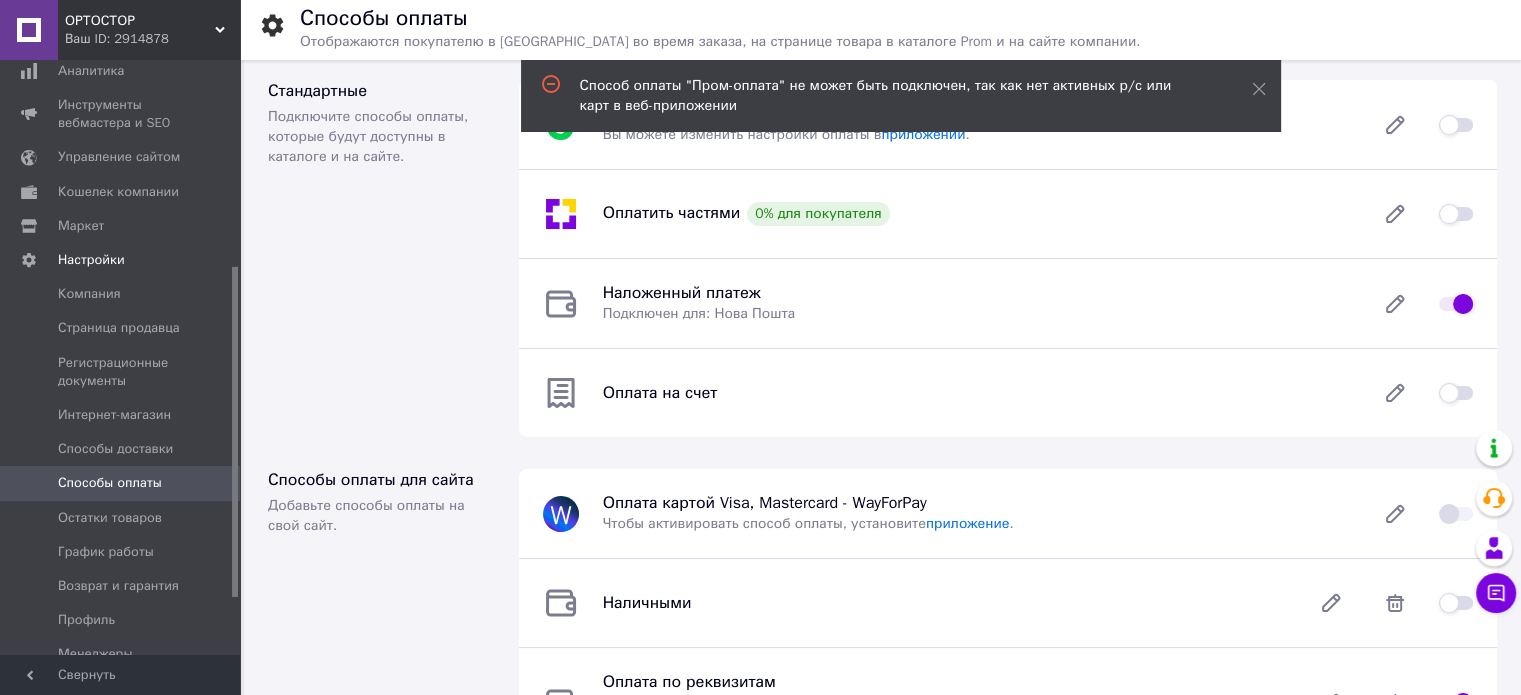 checkbox on "false" 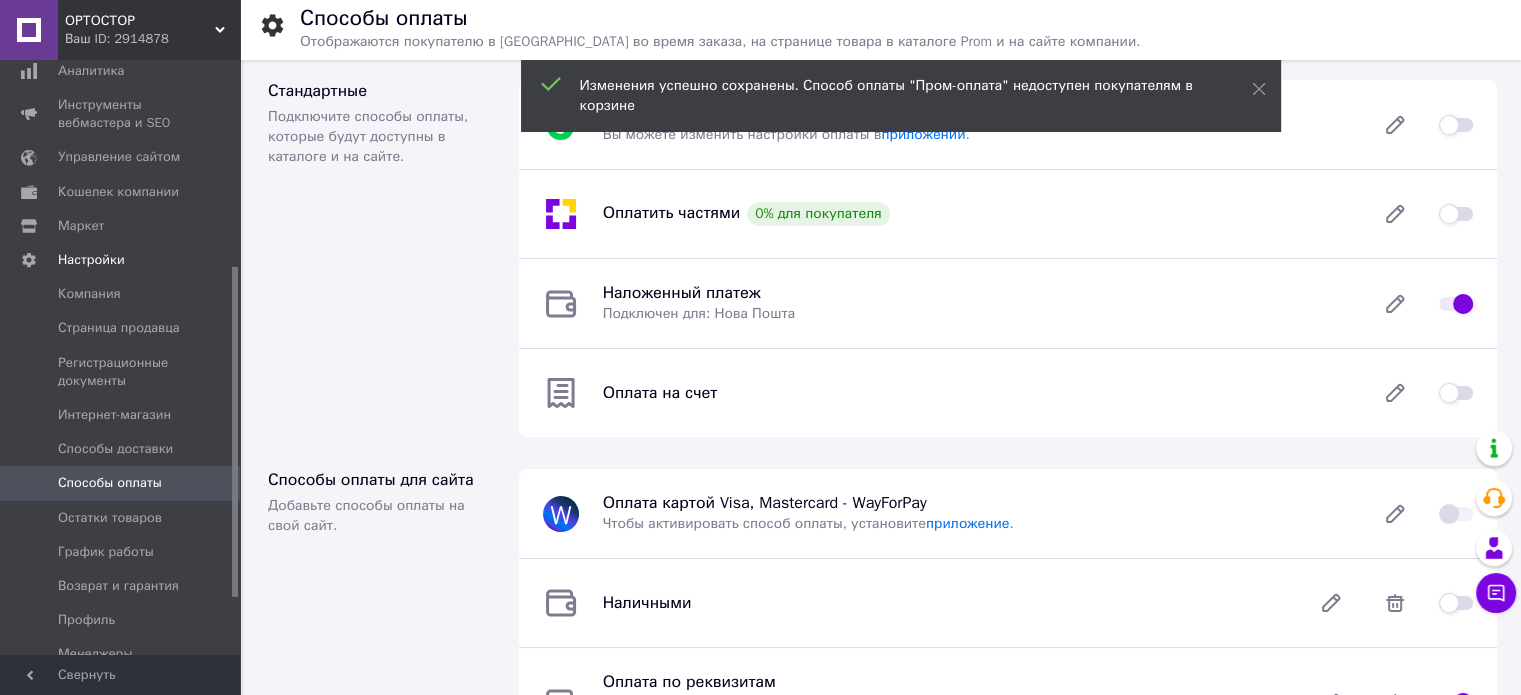 click at bounding box center (1456, 304) 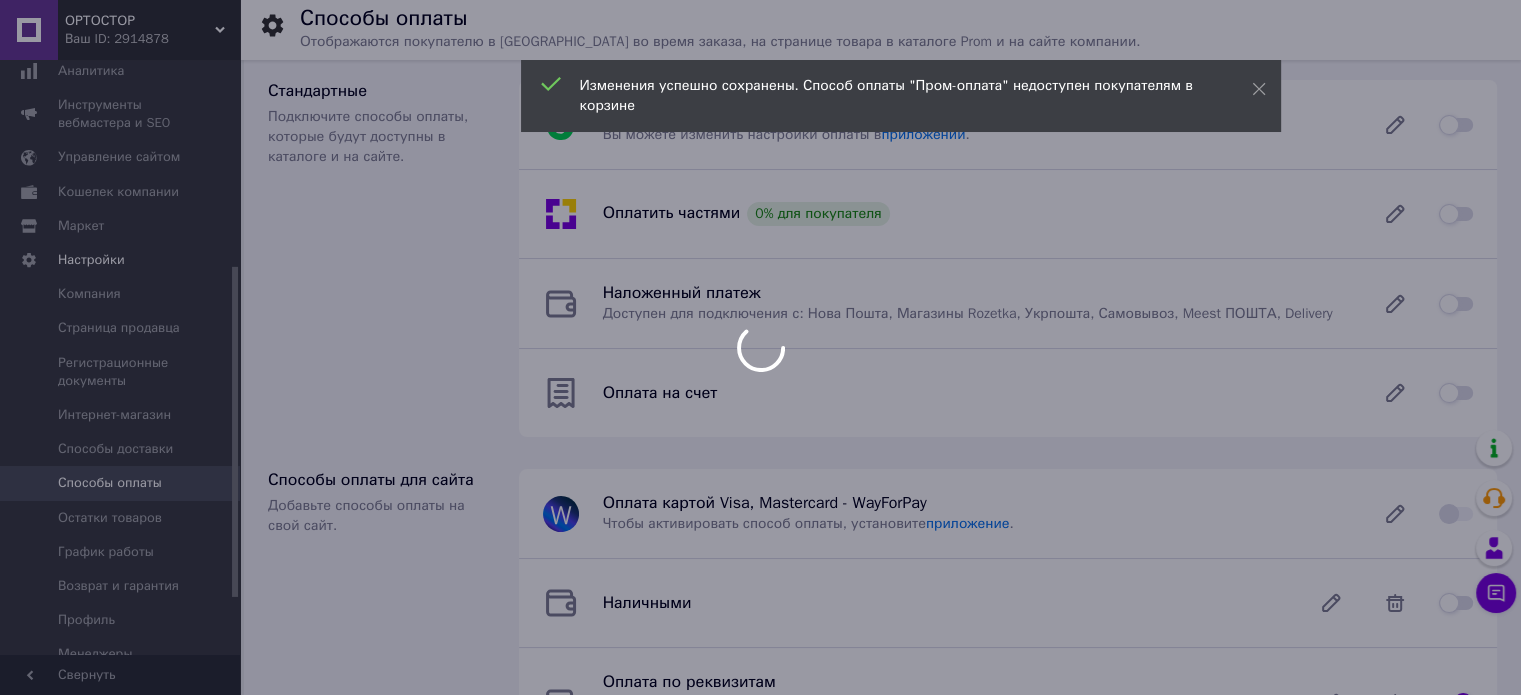 checkbox on "true" 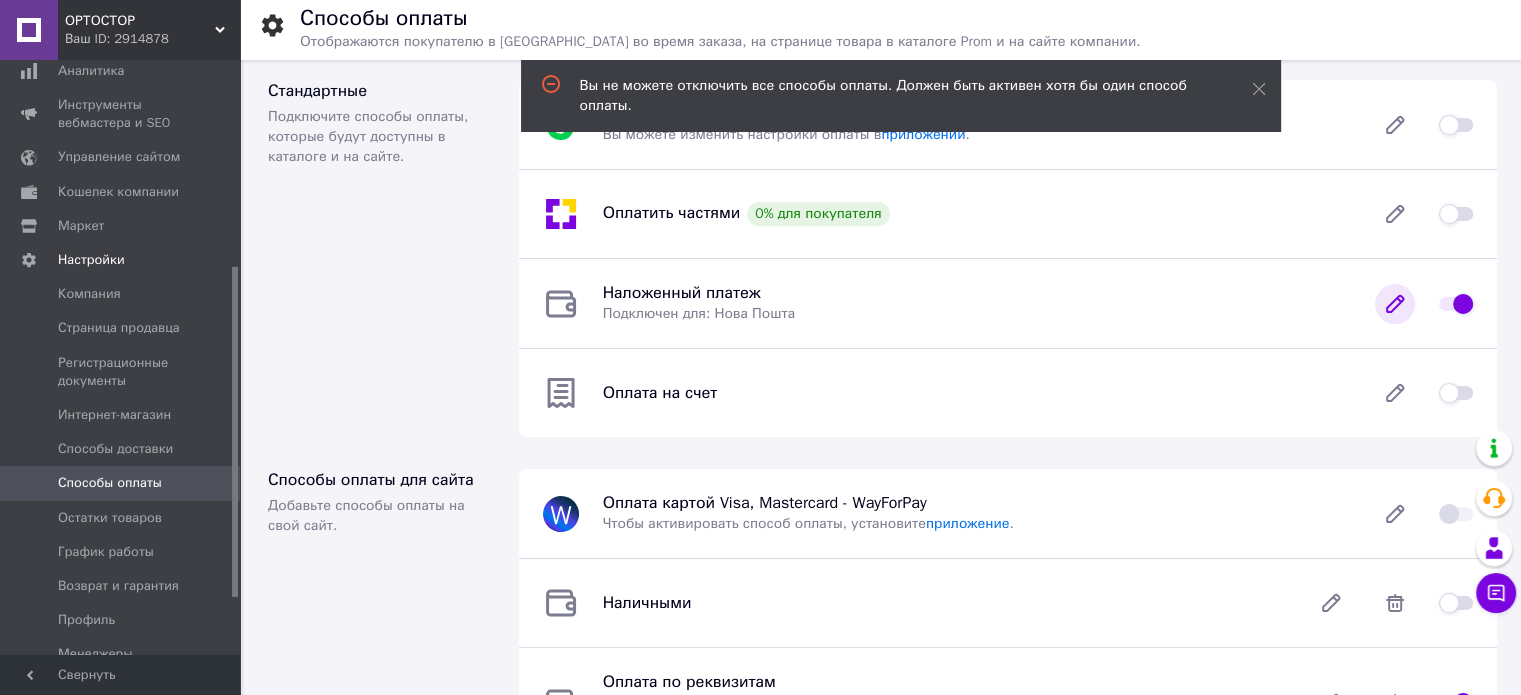 click 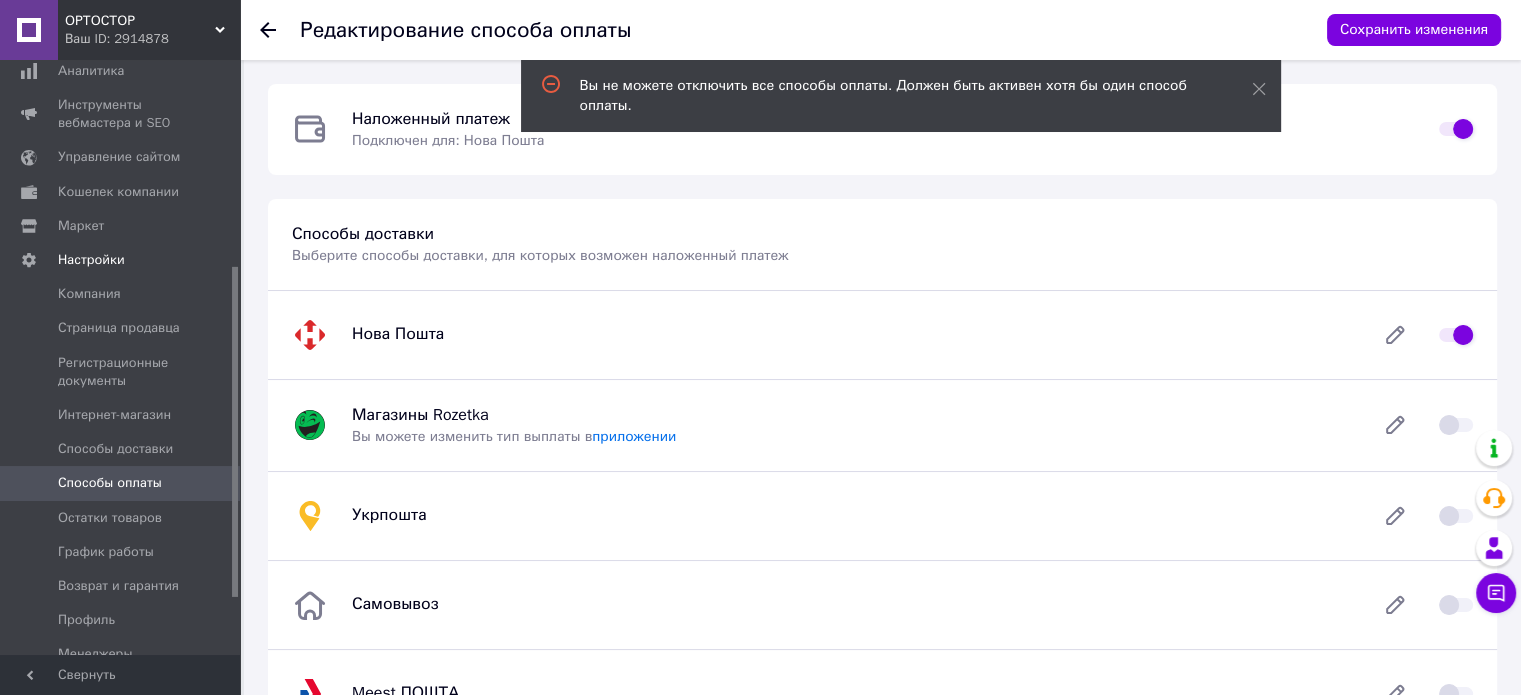 click at bounding box center [1456, 129] 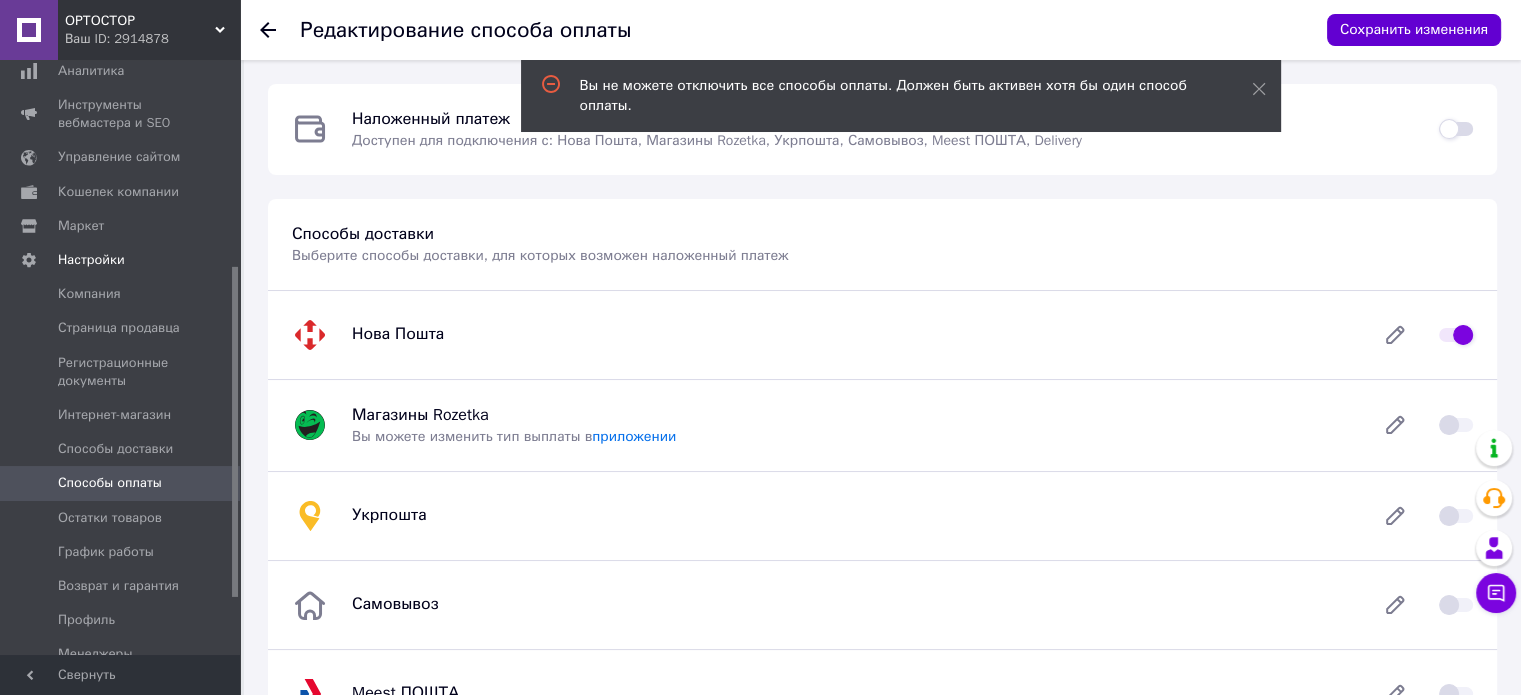 click on "Сохранить изменения" at bounding box center [1414, 30] 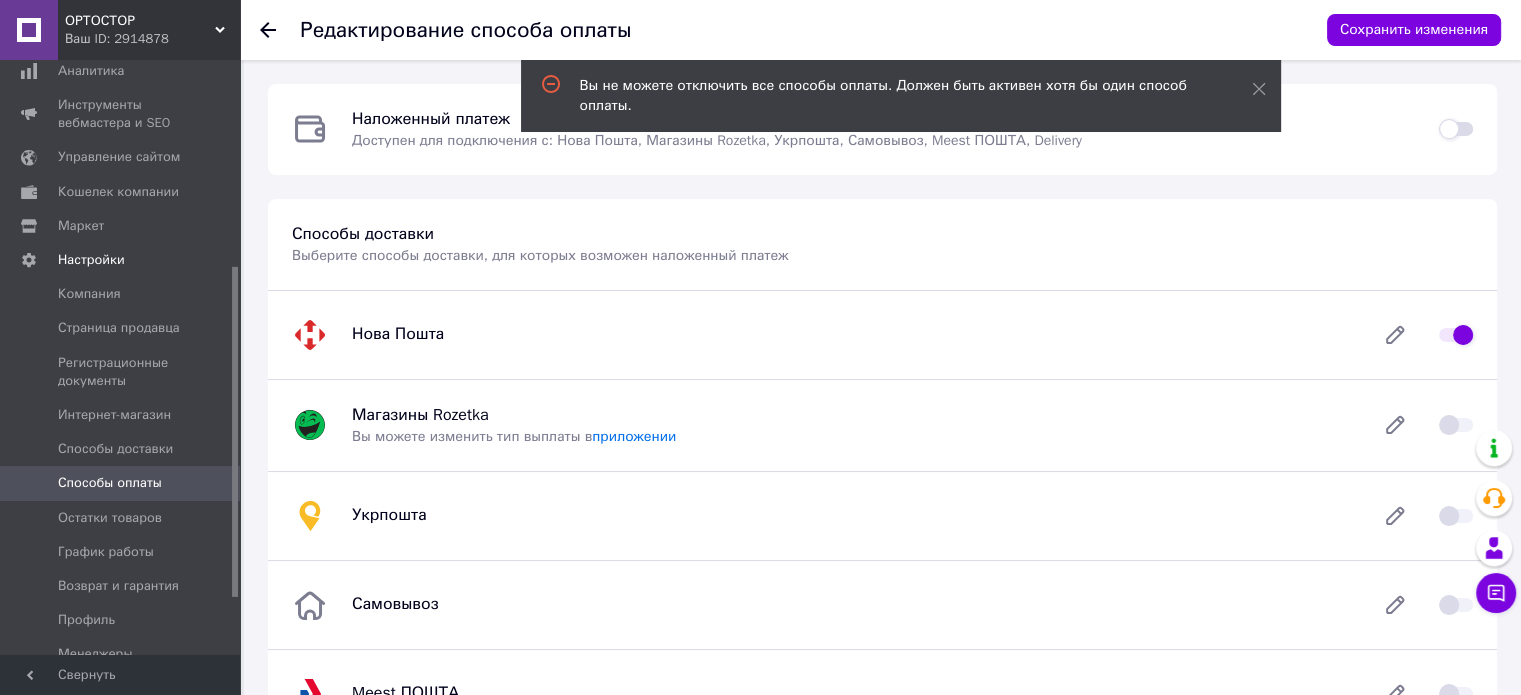 click 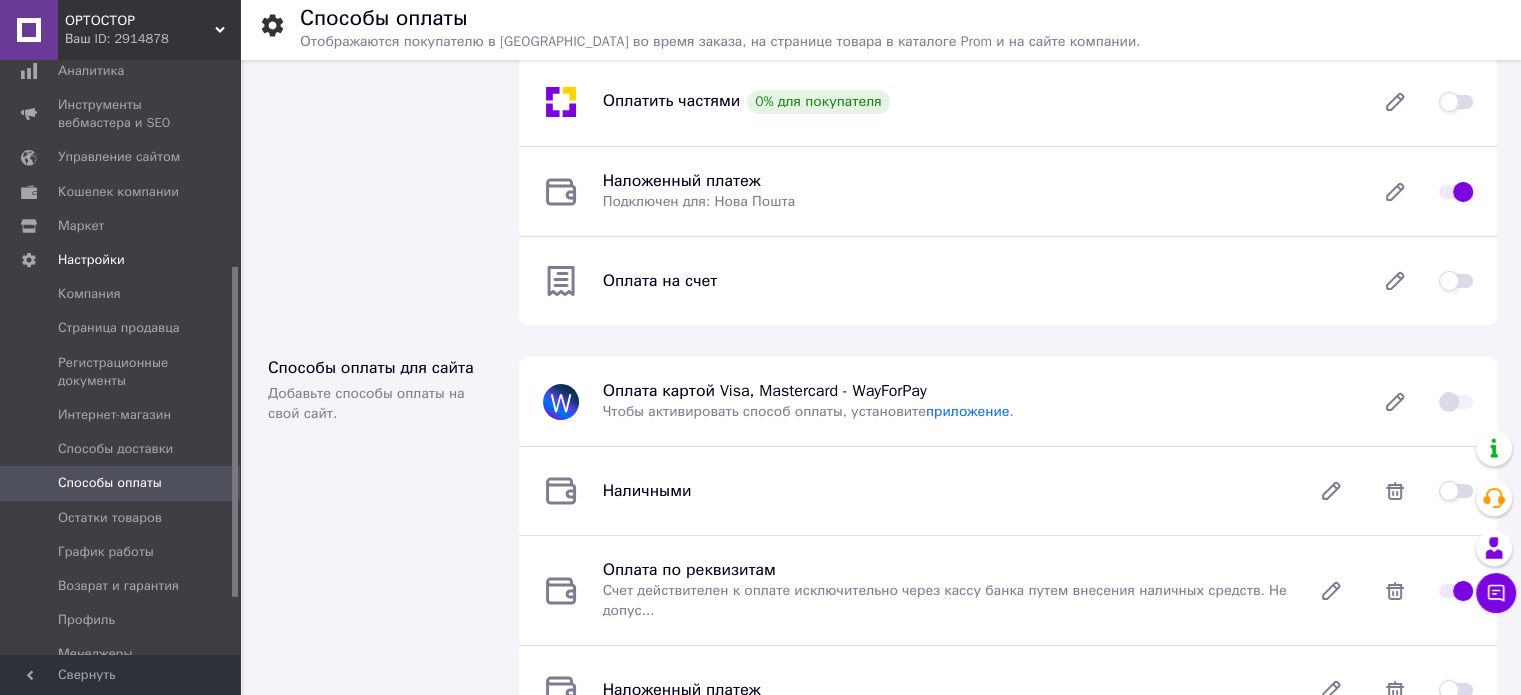 scroll, scrollTop: 300, scrollLeft: 0, axis: vertical 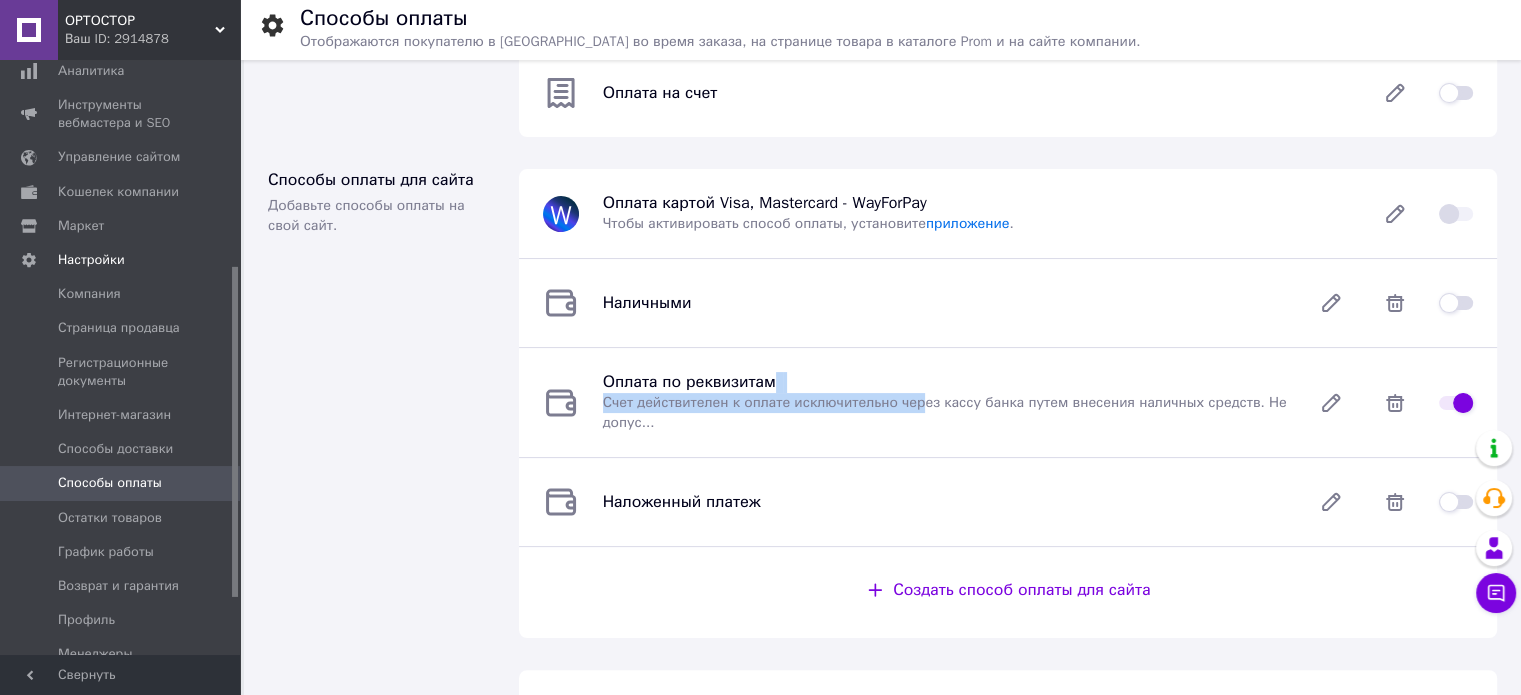 drag, startPoint x: 910, startPoint y: 395, endPoint x: 908, endPoint y: 379, distance: 16.124516 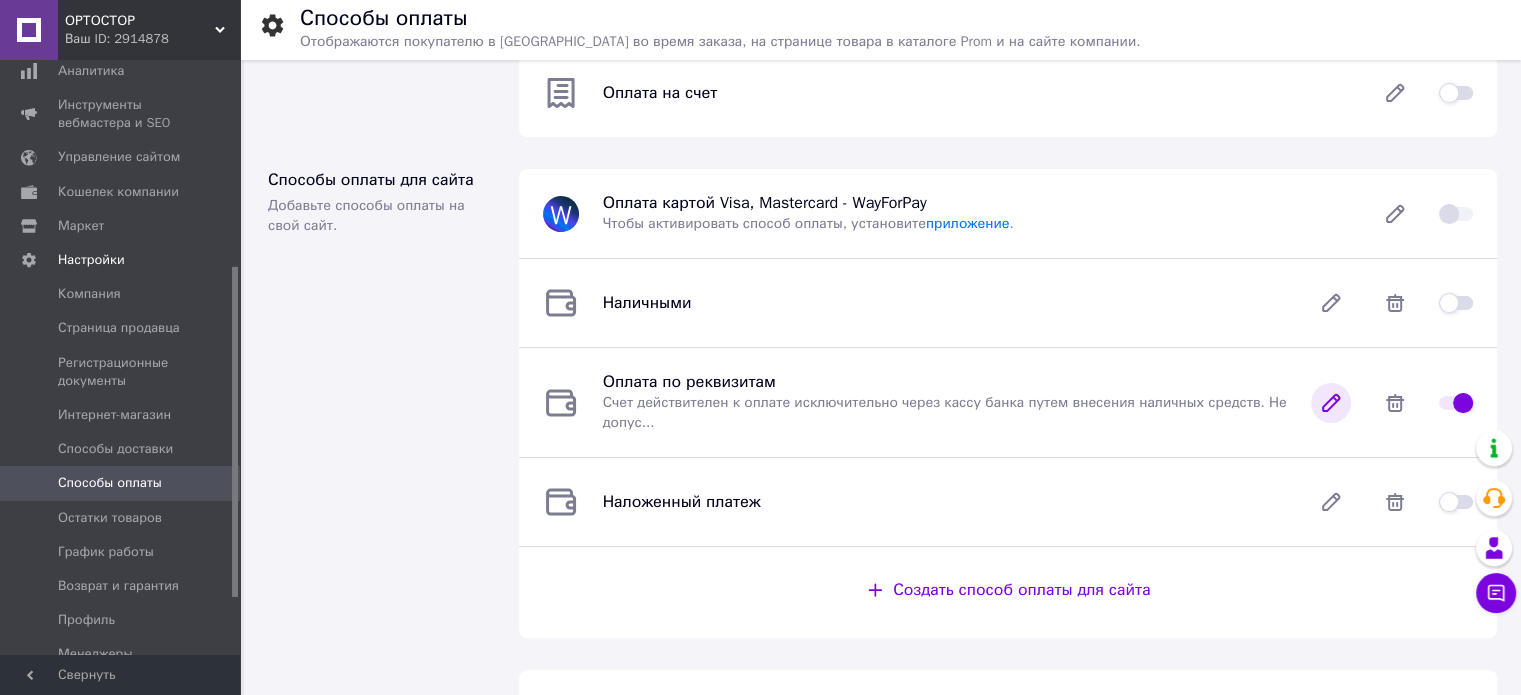 click 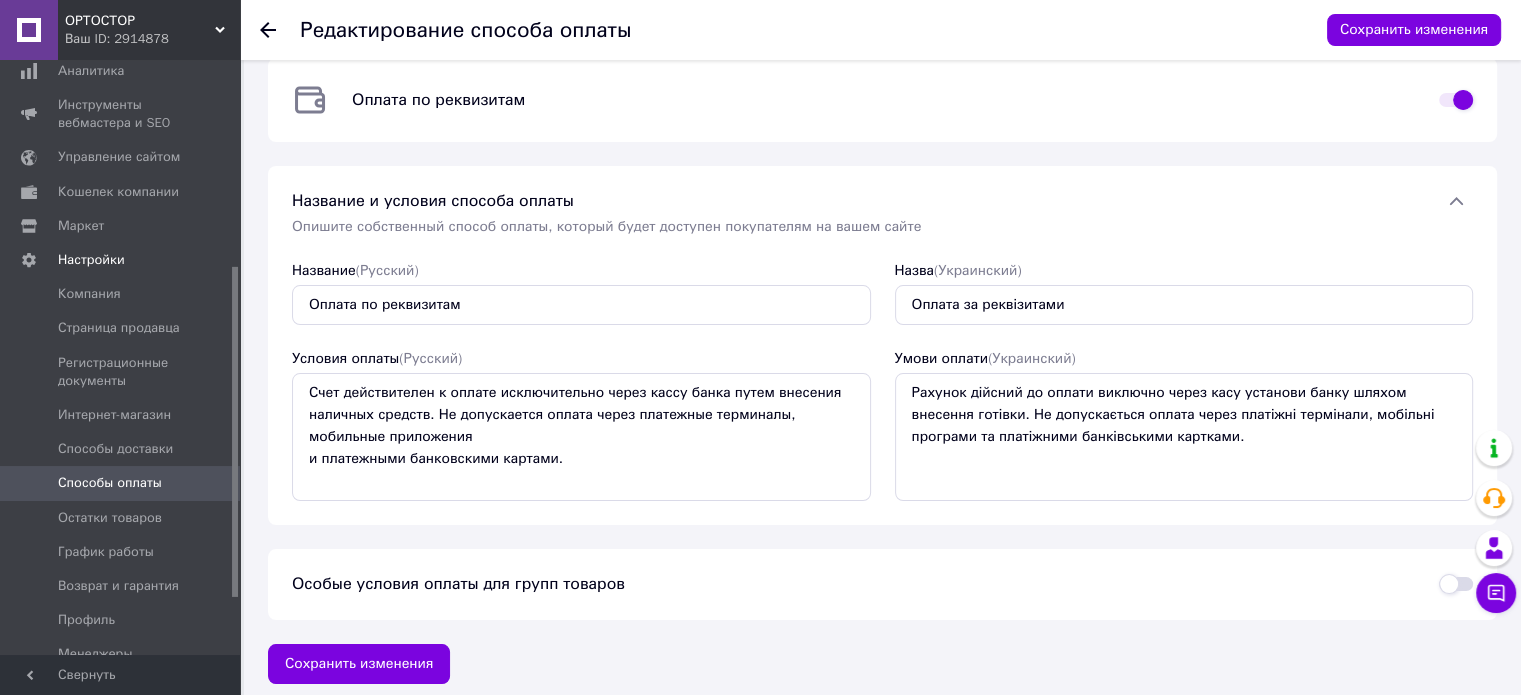 scroll, scrollTop: 37, scrollLeft: 0, axis: vertical 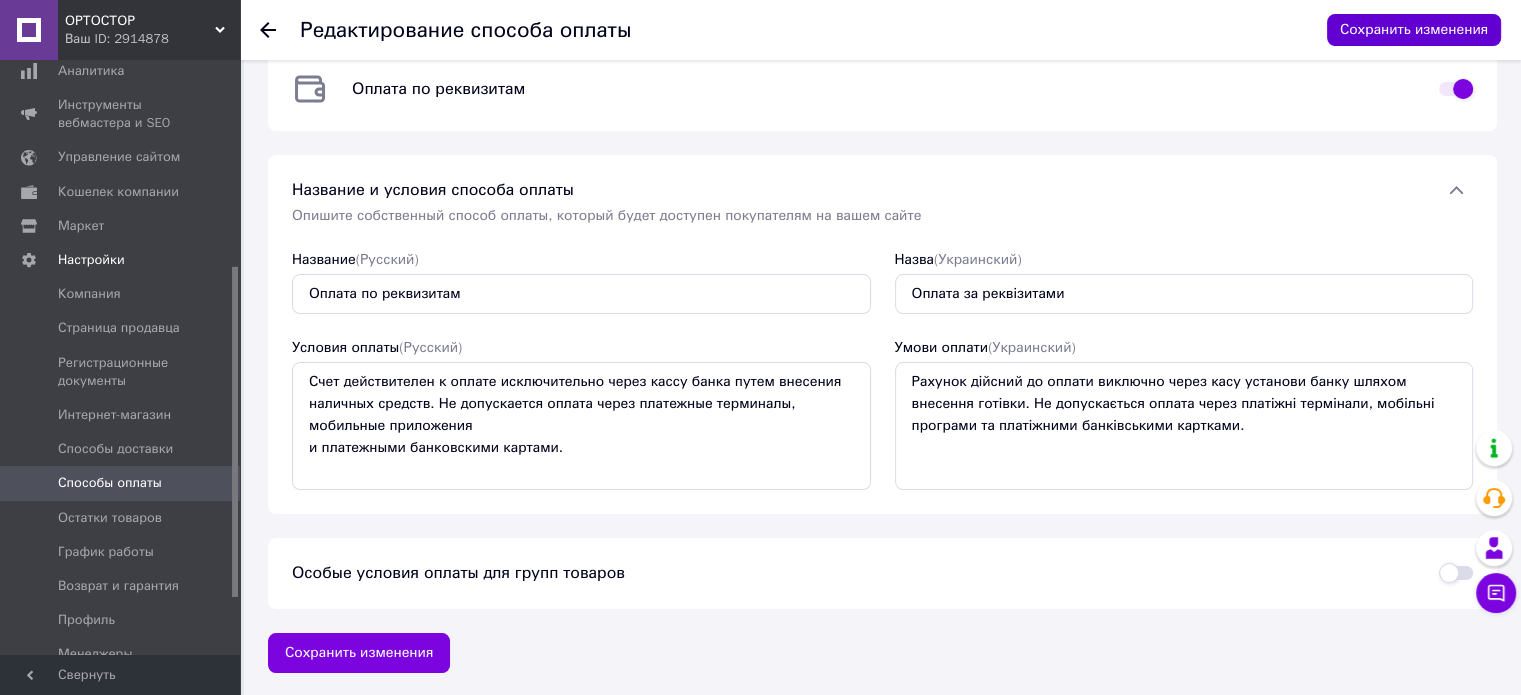 click on "Сохранить изменения" at bounding box center [1414, 30] 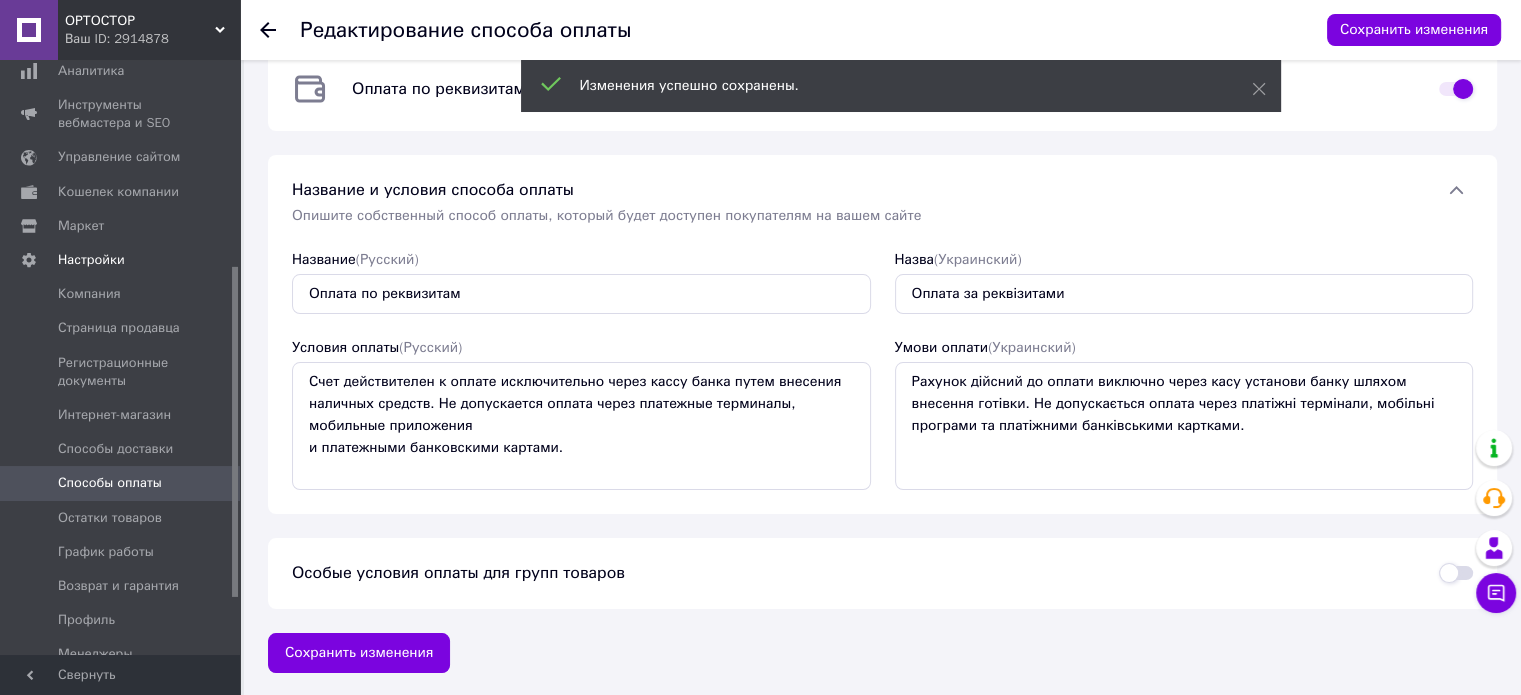 click 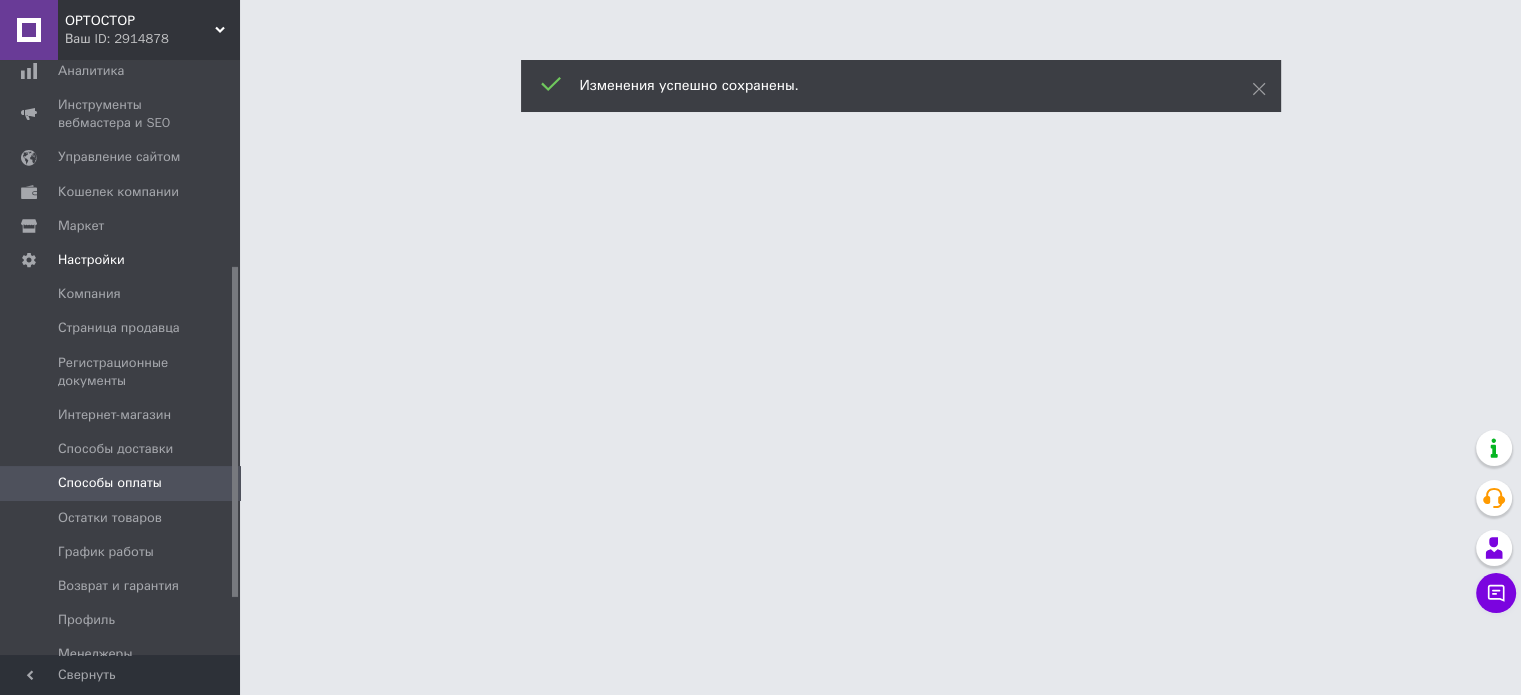 scroll, scrollTop: 0, scrollLeft: 0, axis: both 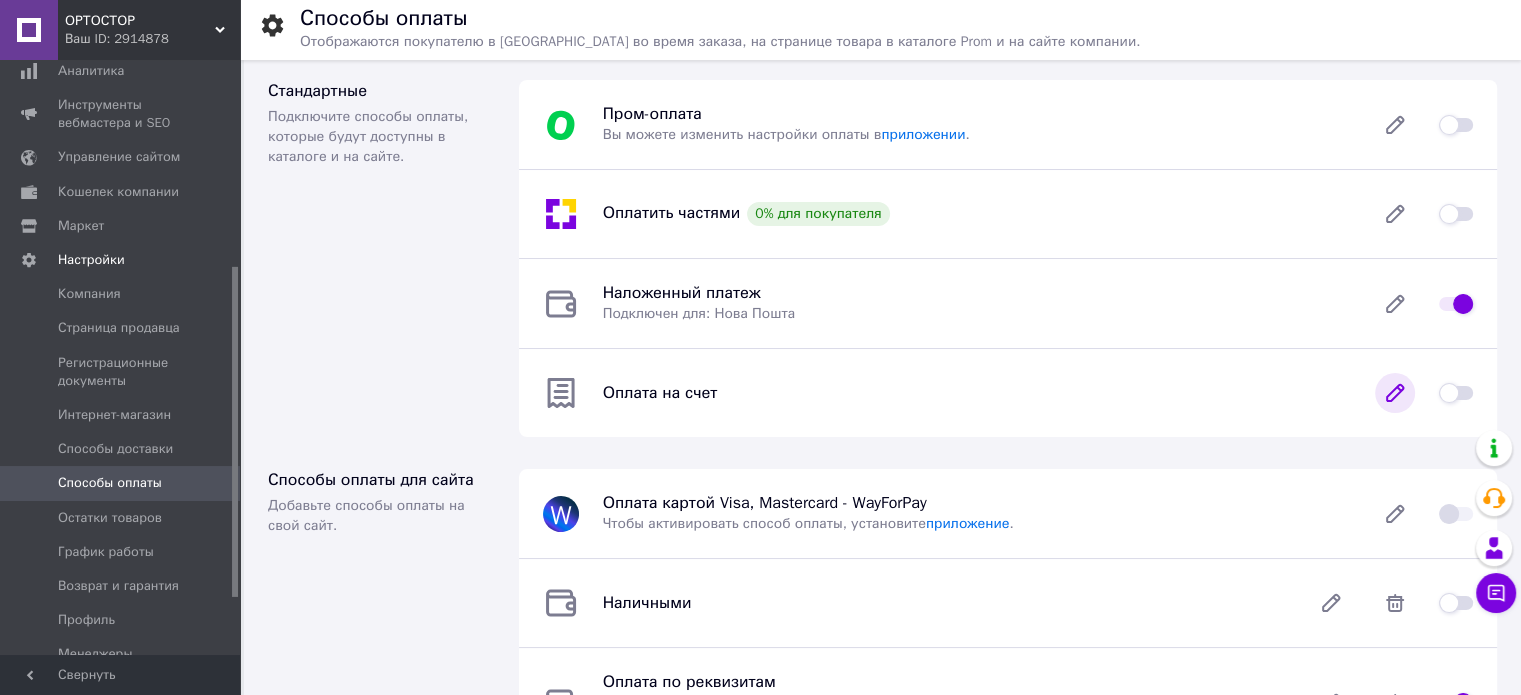 click 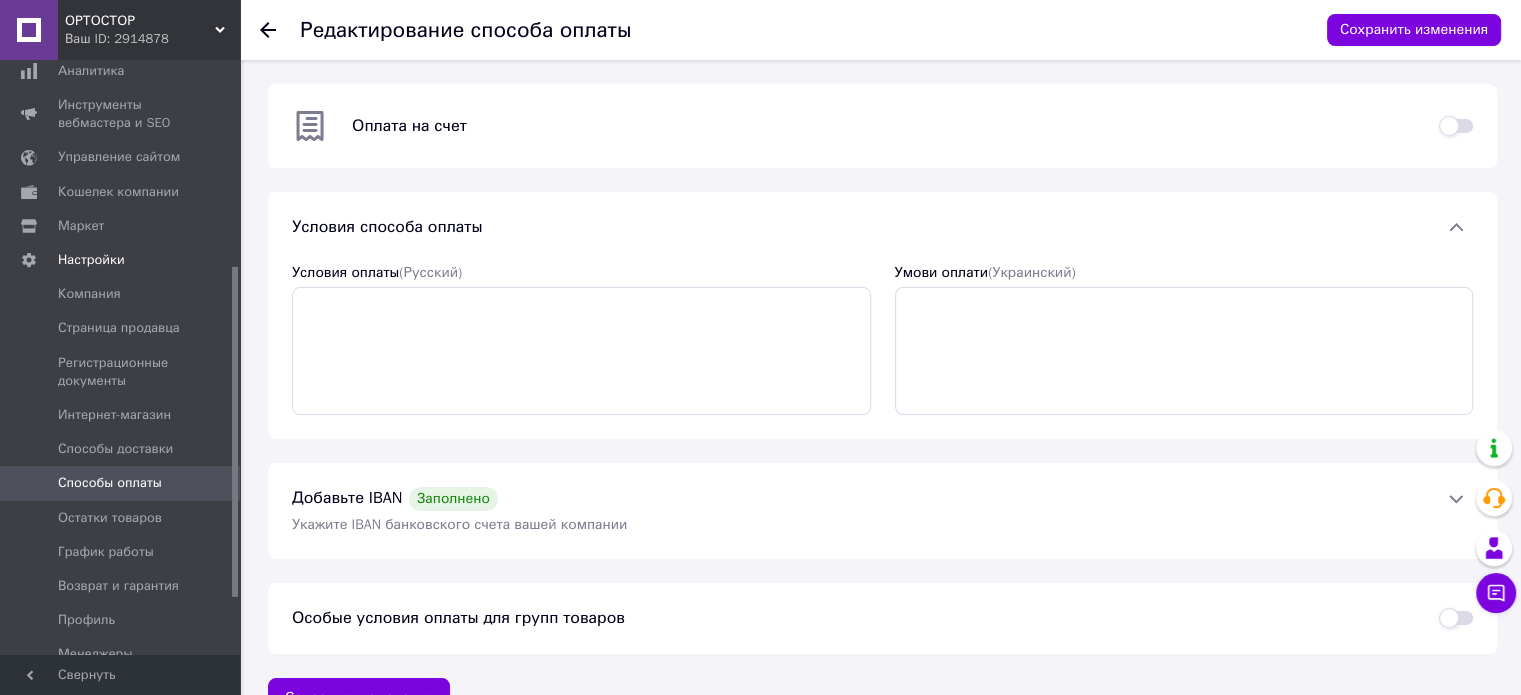 click at bounding box center (1456, 126) 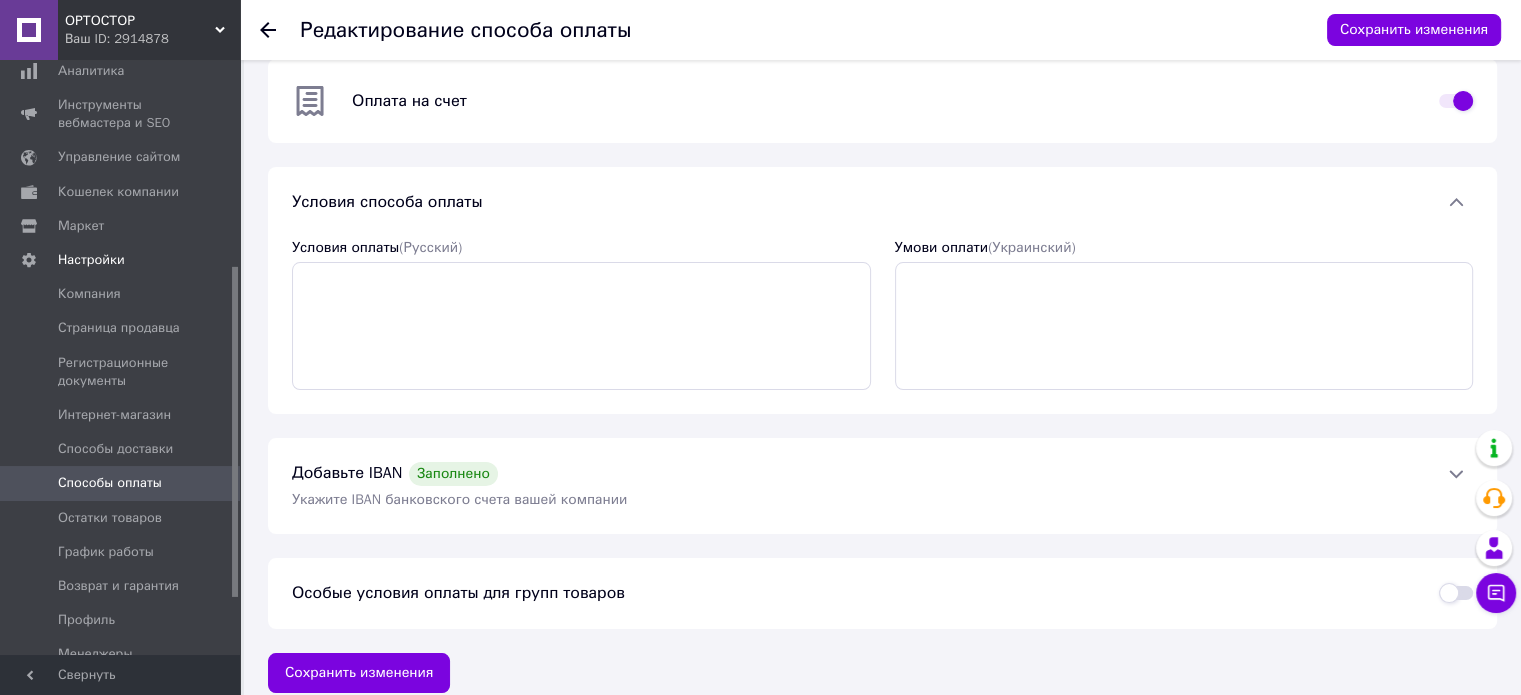 scroll, scrollTop: 45, scrollLeft: 0, axis: vertical 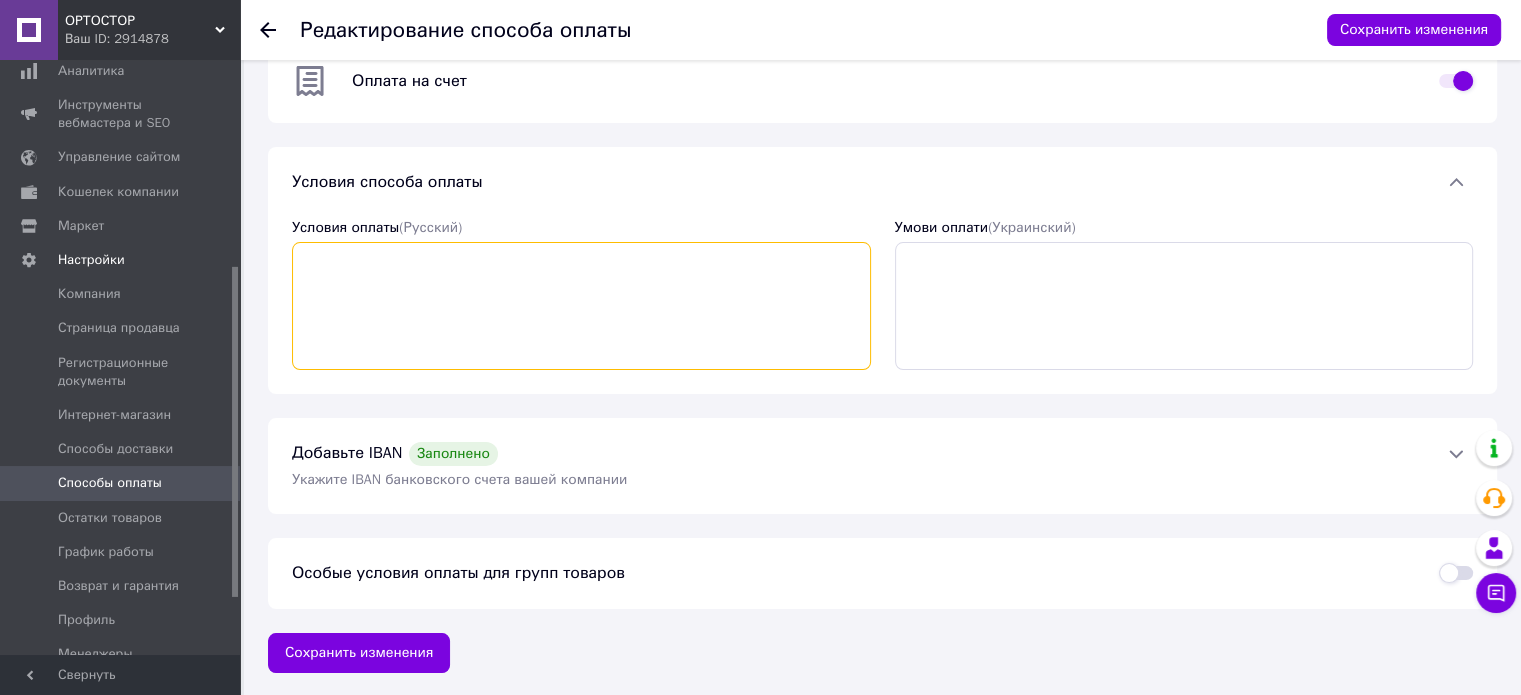 click on "Условия оплаты  (Русский)" at bounding box center (581, 306) 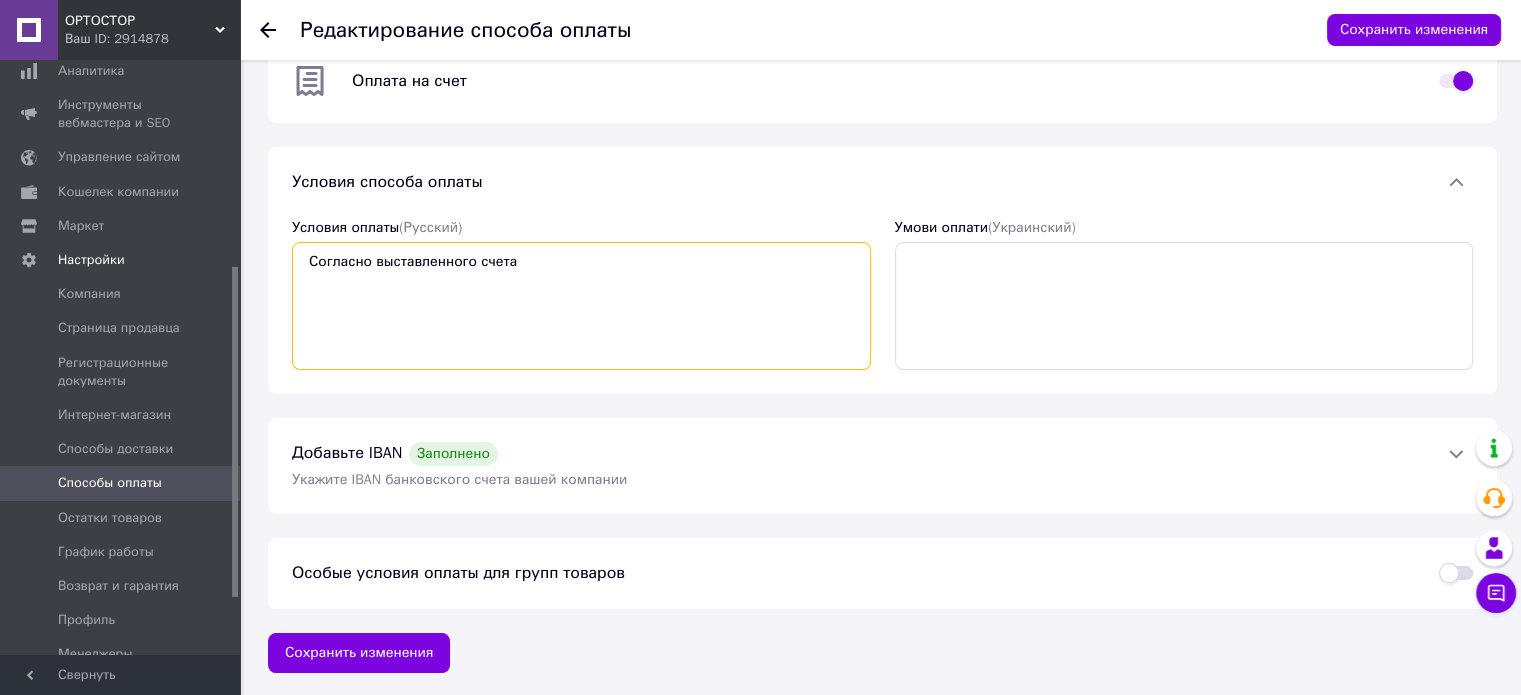 type on "Согласно выставленного счета" 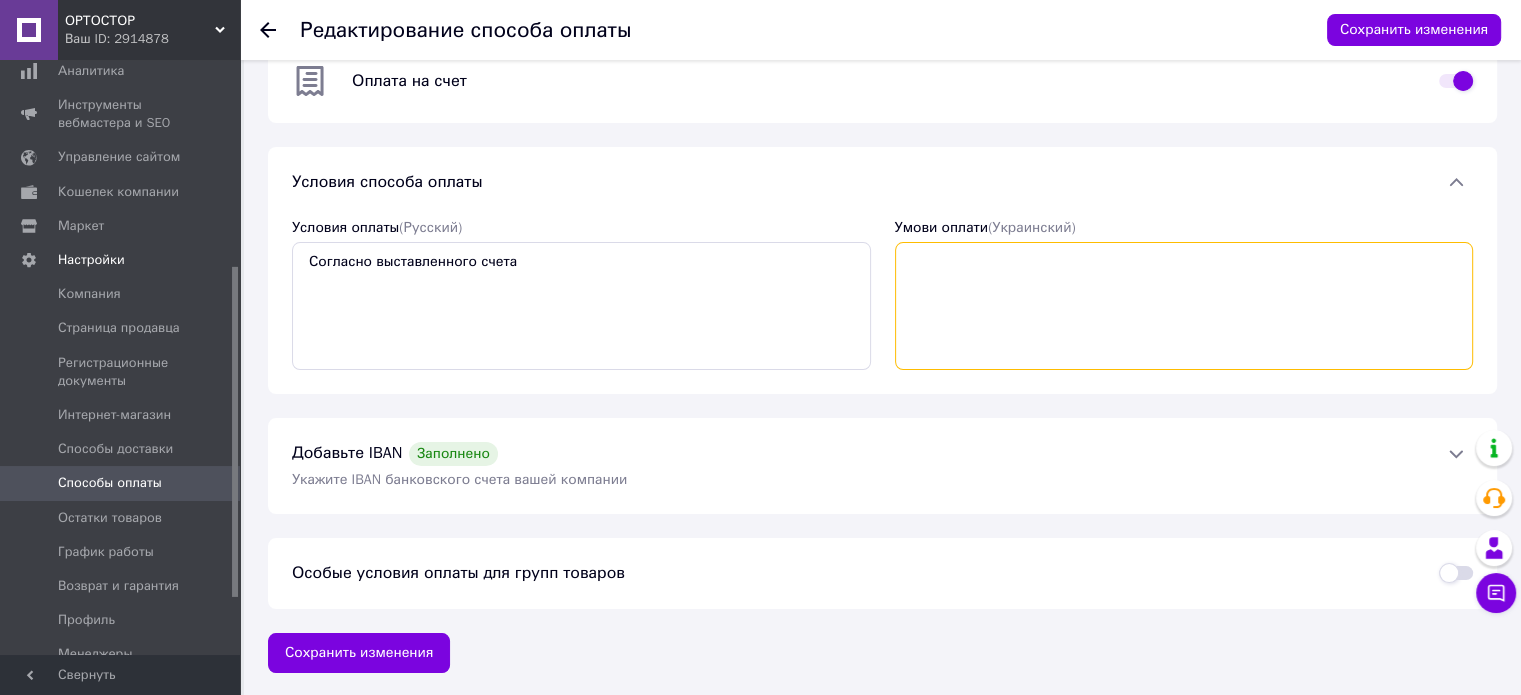 click on "Умови оплати  (Украинский)" at bounding box center (1184, 306) 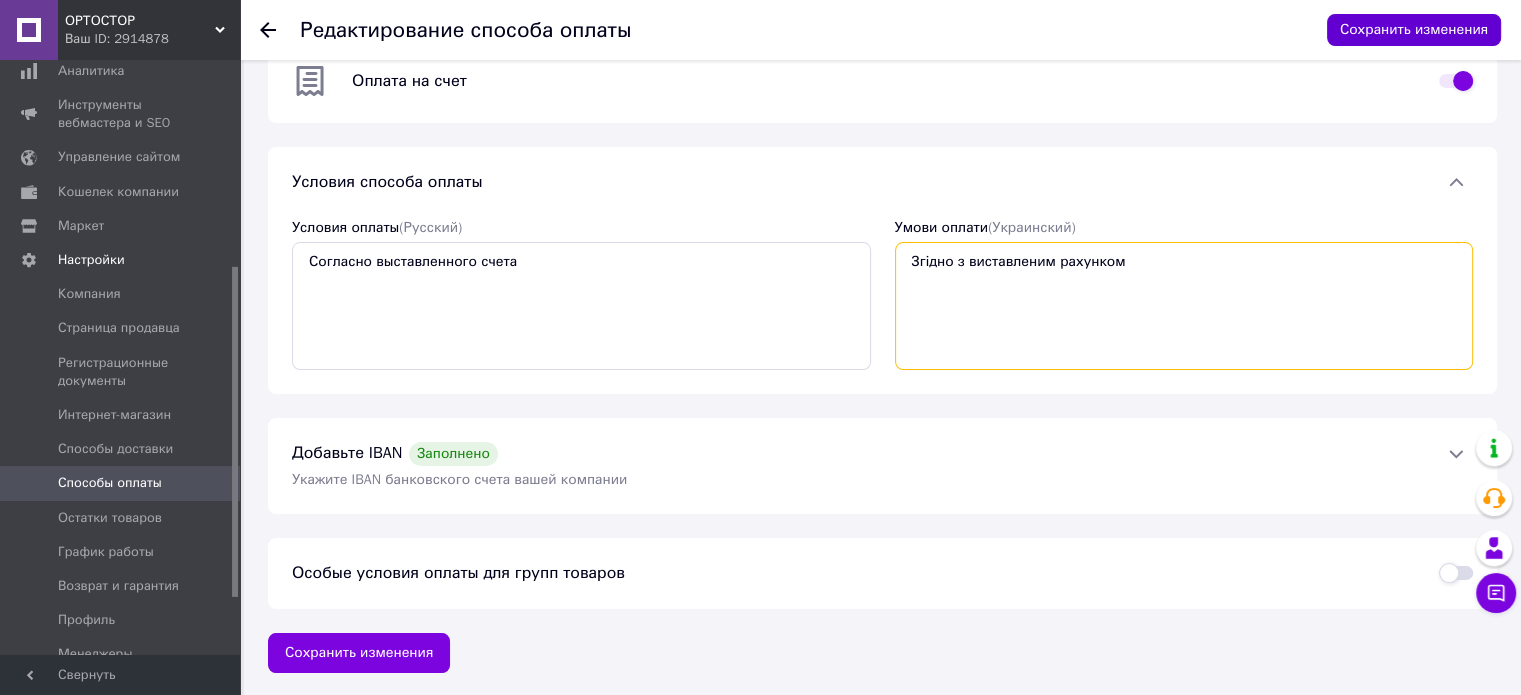 type on "Згідно з виставленим рахунком" 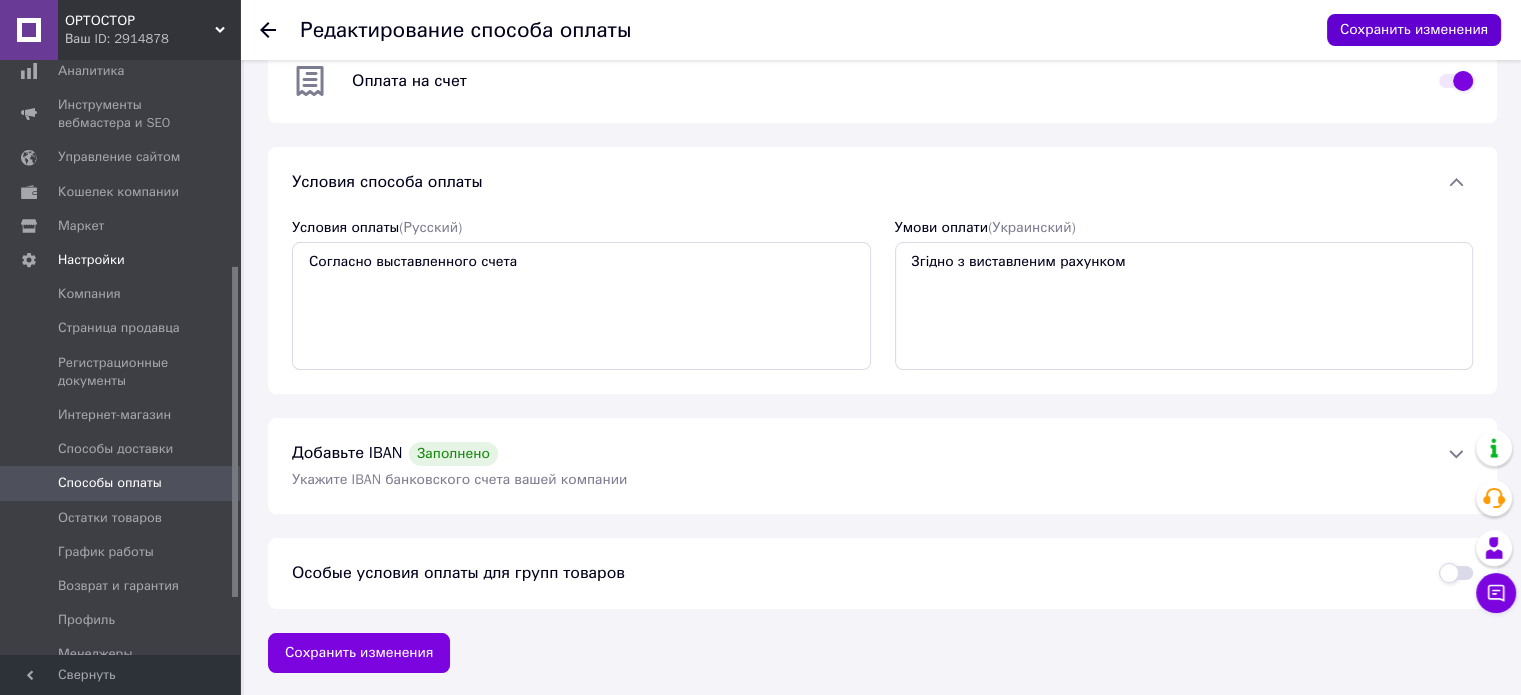click on "Сохранить изменения" at bounding box center [1414, 30] 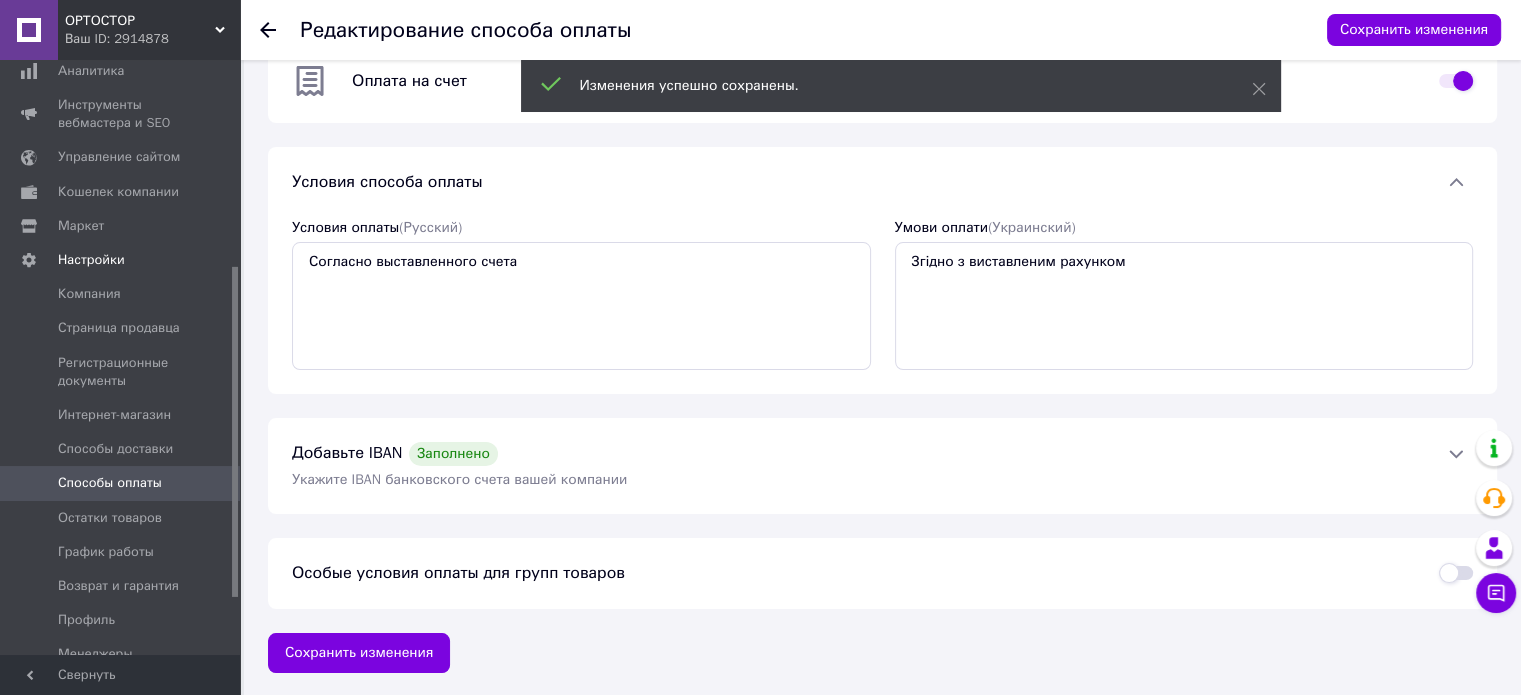 click 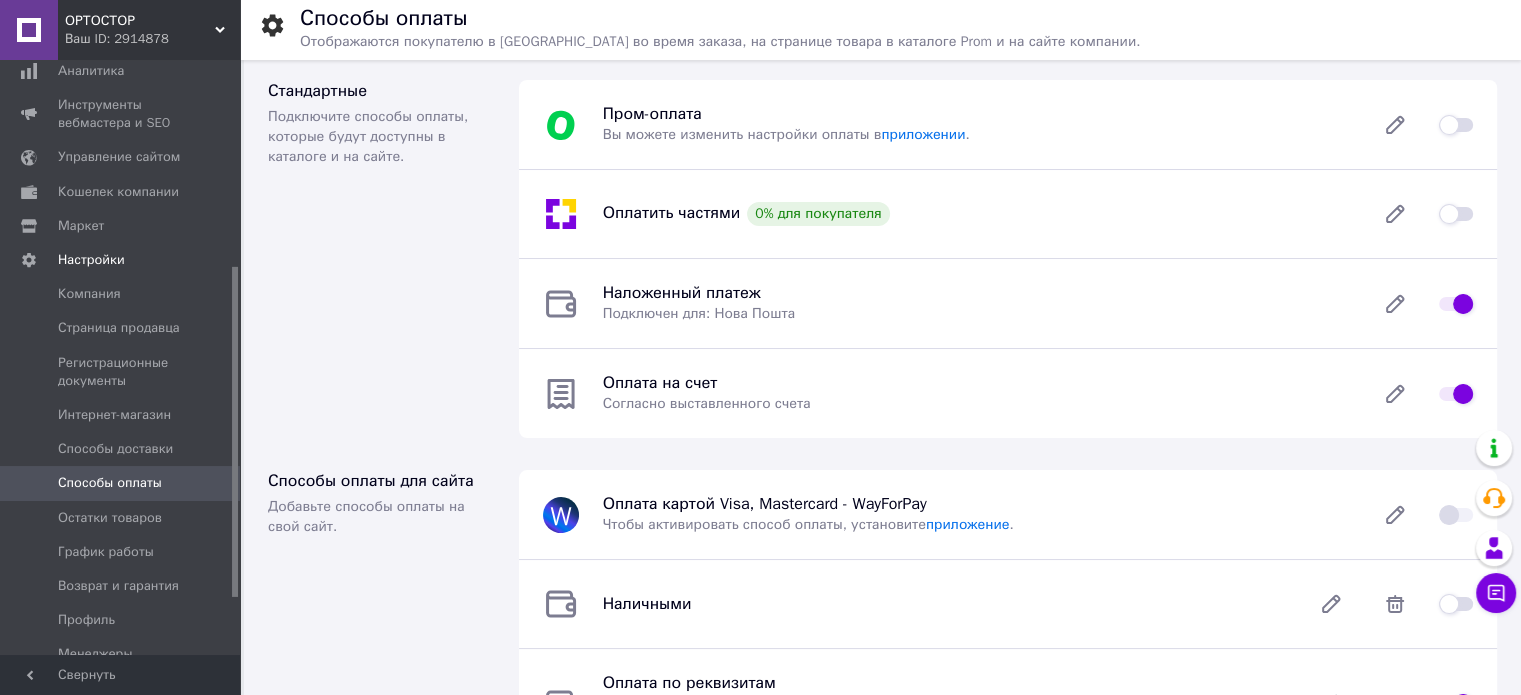 click at bounding box center [1456, 304] 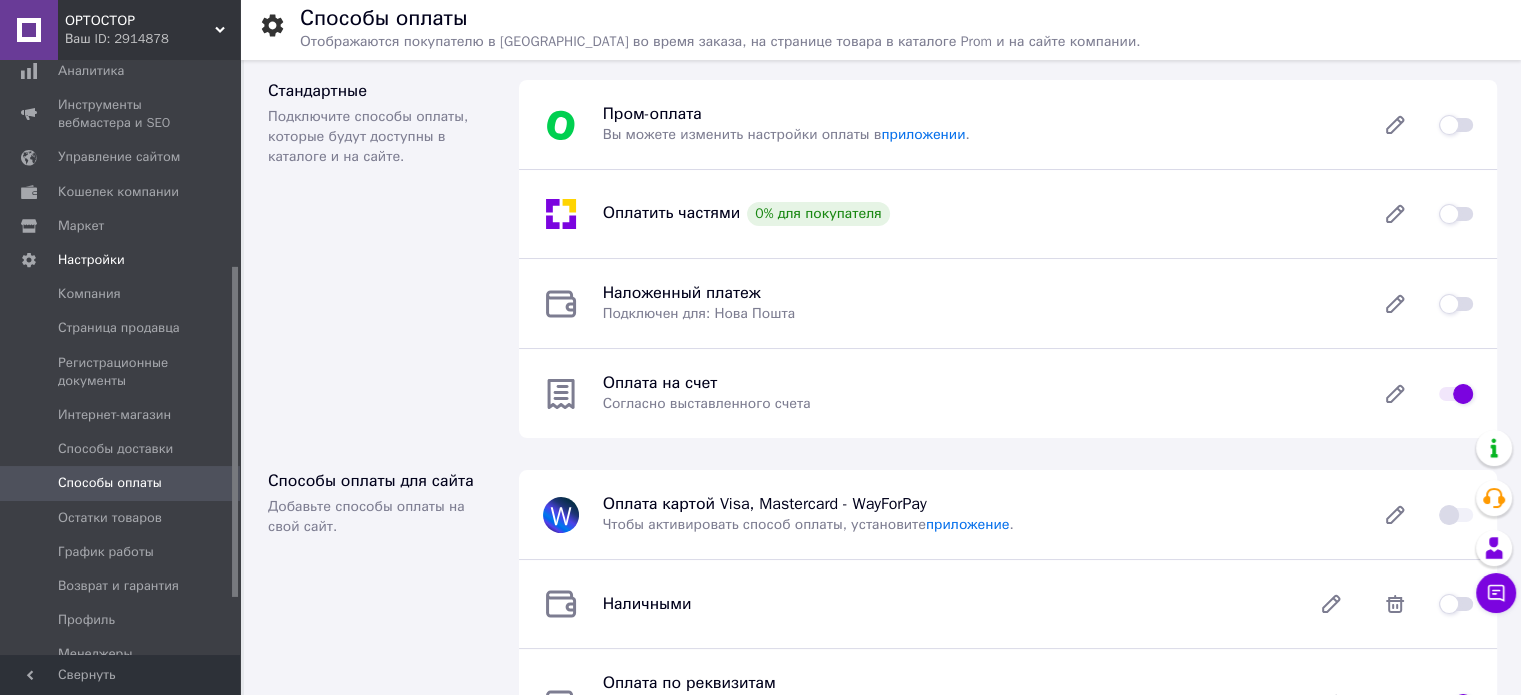 checkbox on "false" 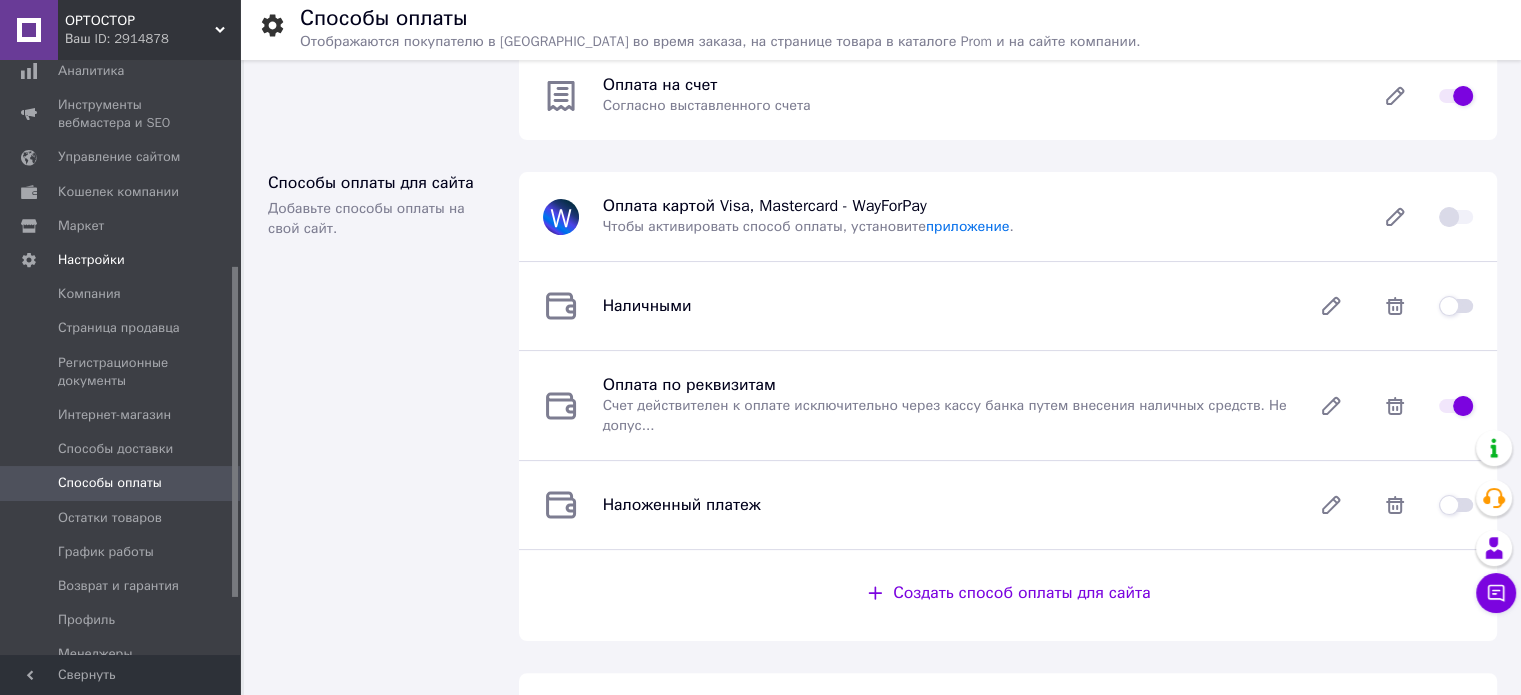 scroll, scrollTop: 300, scrollLeft: 0, axis: vertical 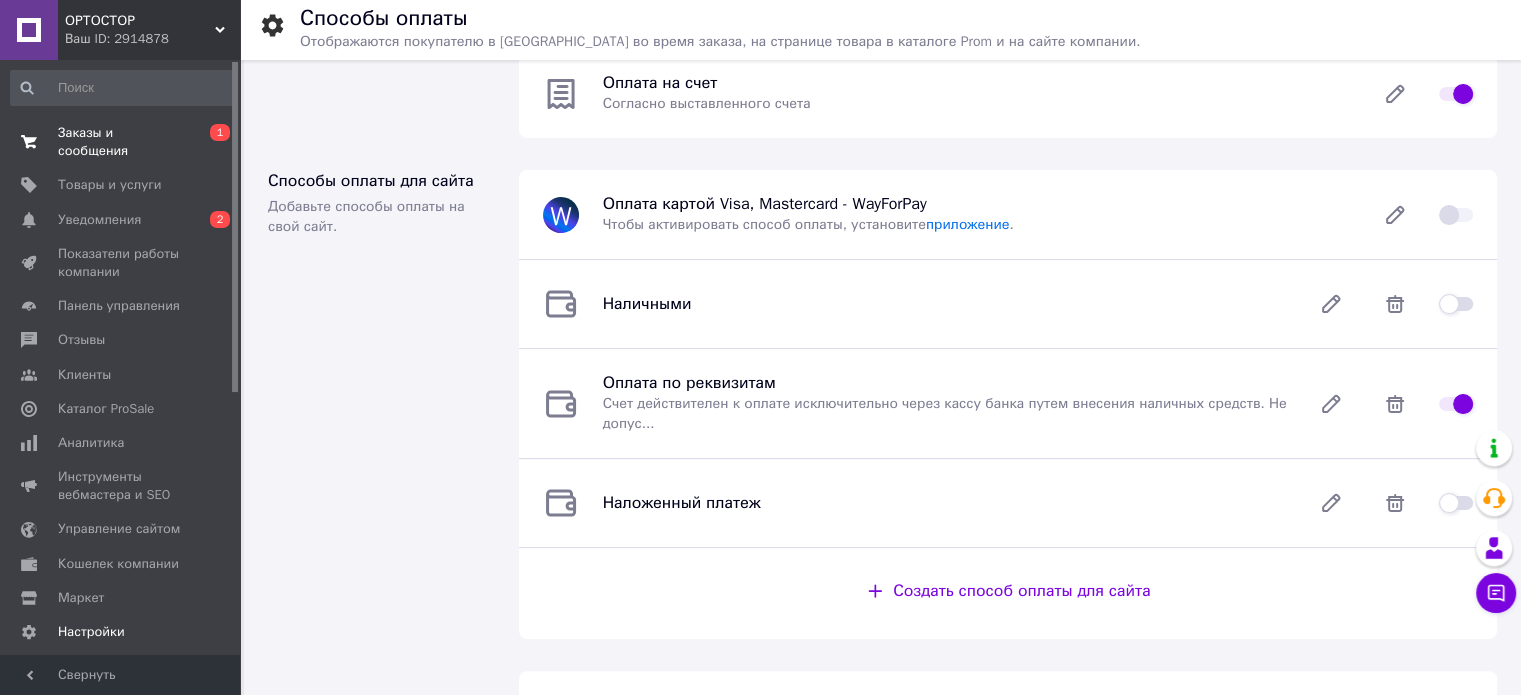 click on "Заказы и сообщения" at bounding box center (121, 142) 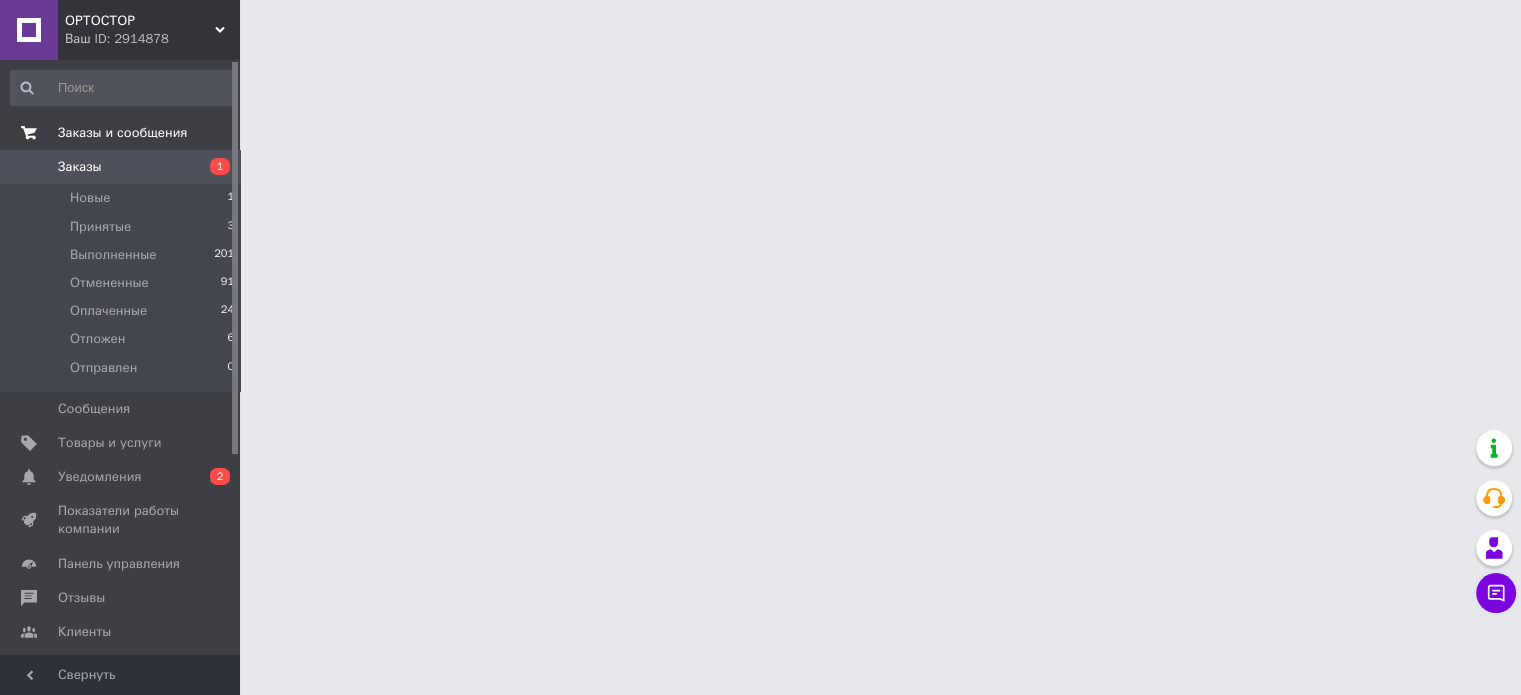 scroll, scrollTop: 0, scrollLeft: 0, axis: both 